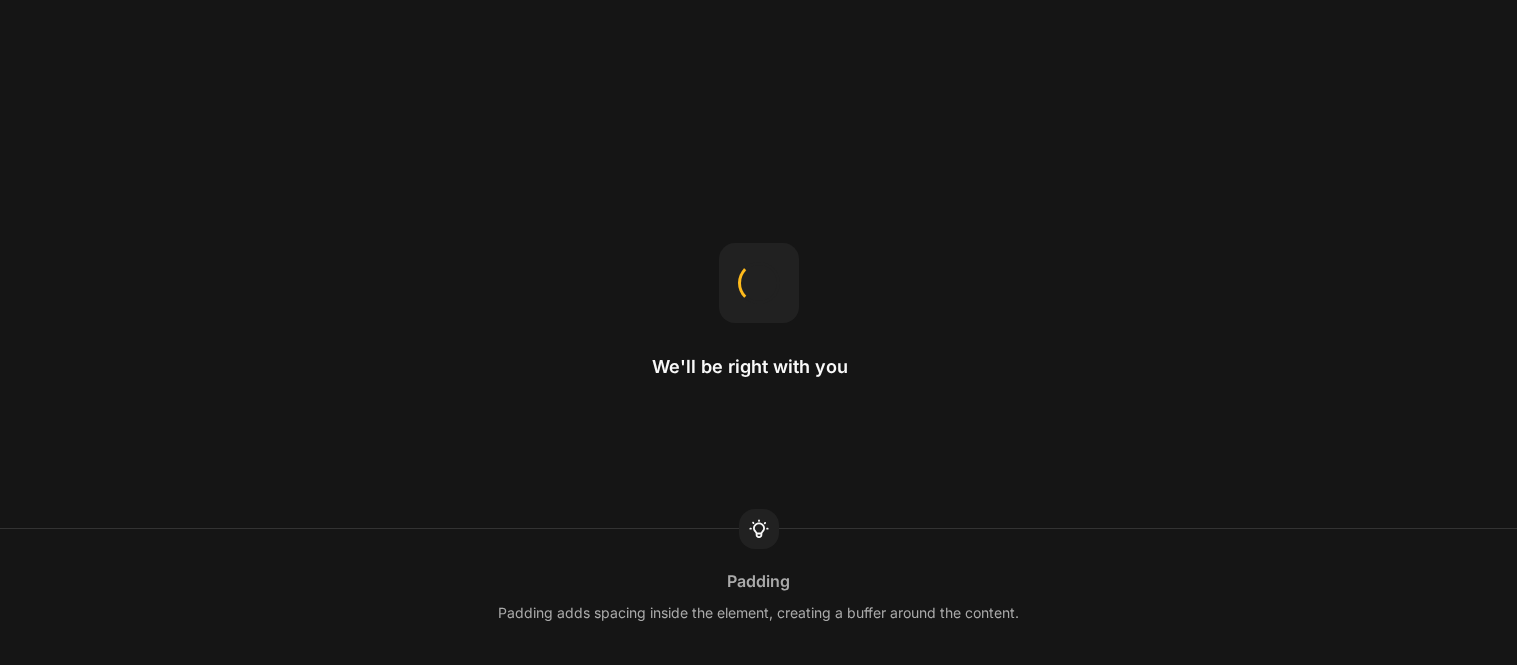 scroll, scrollTop: 0, scrollLeft: 0, axis: both 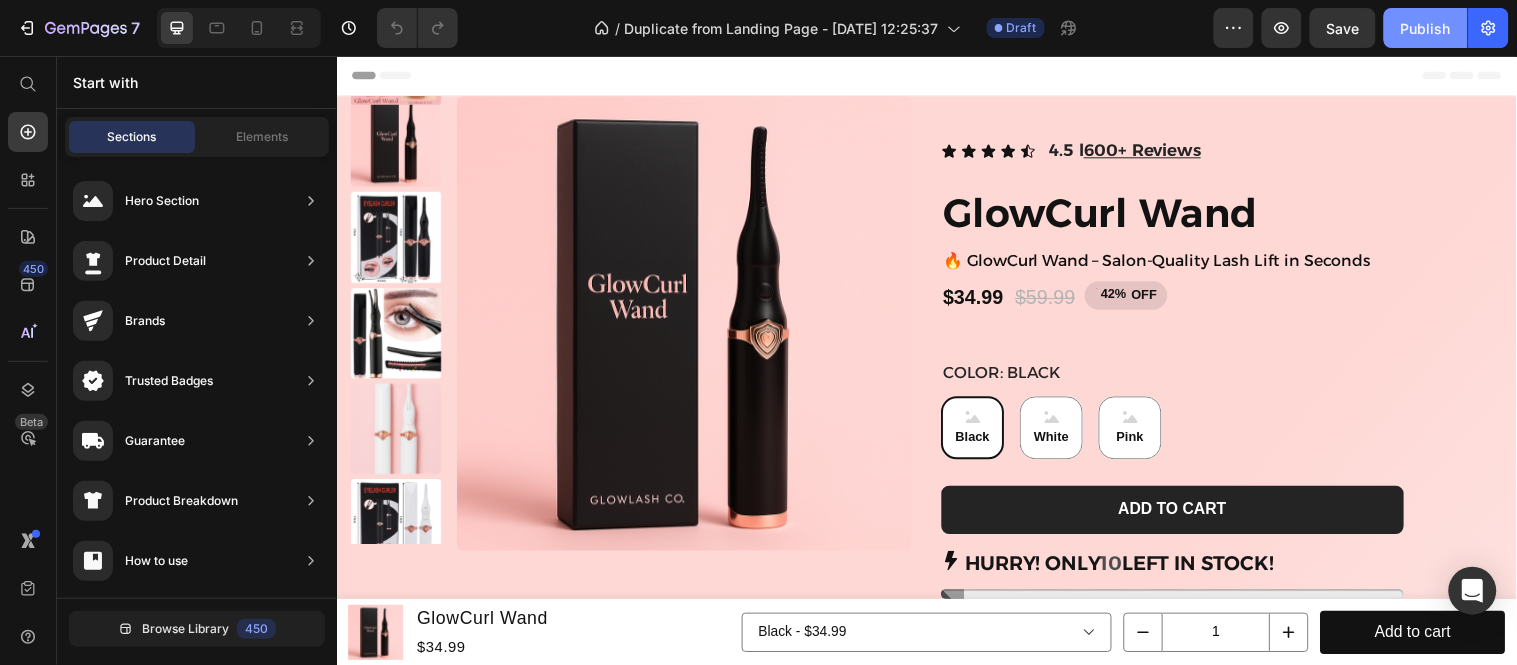 click on "Publish" at bounding box center (1426, 28) 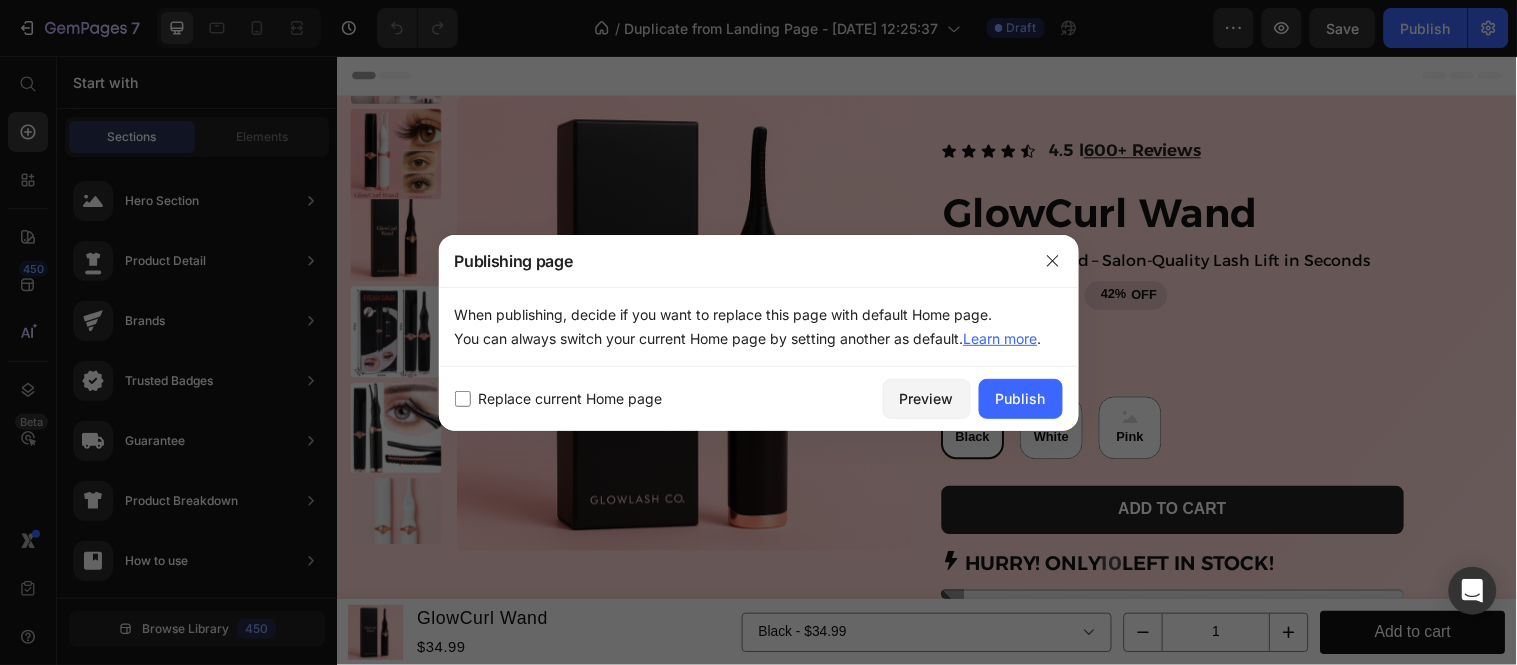 click at bounding box center (463, 399) 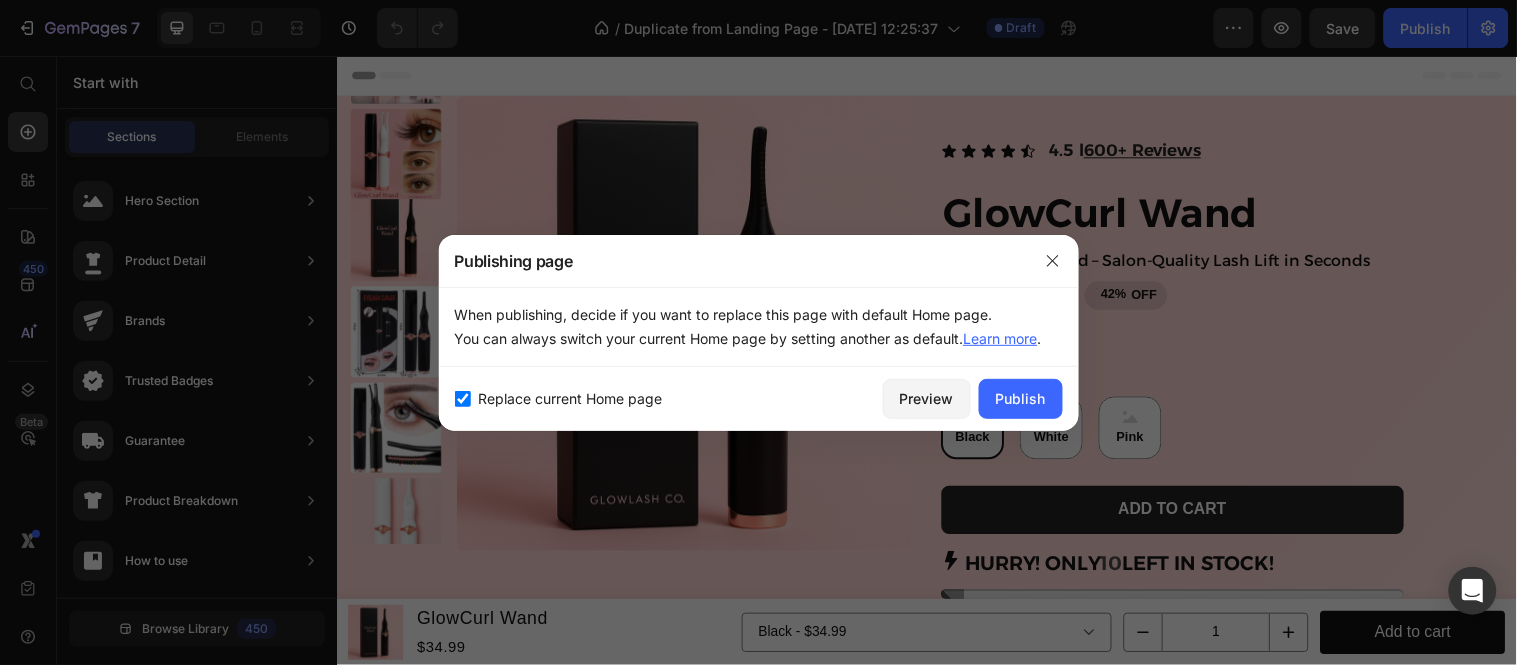 checkbox on "true" 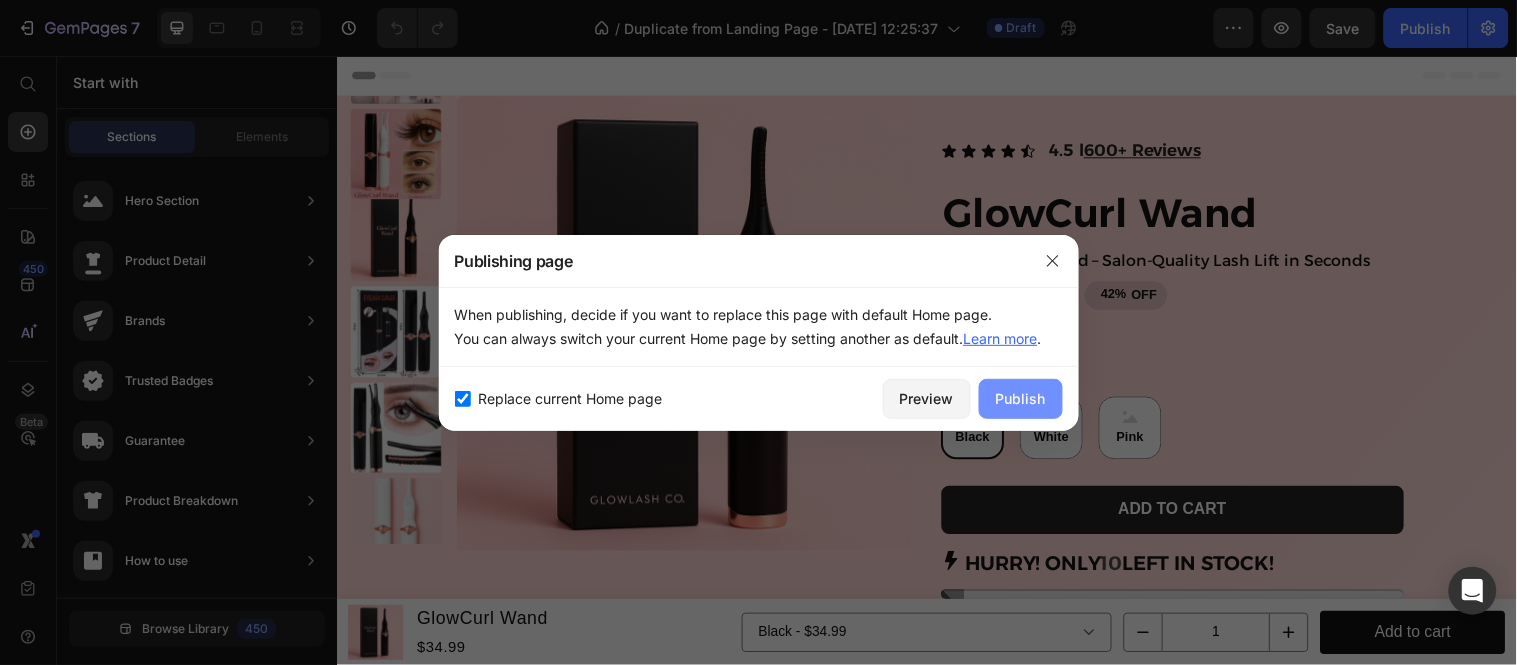 click on "Publish" at bounding box center (1021, 398) 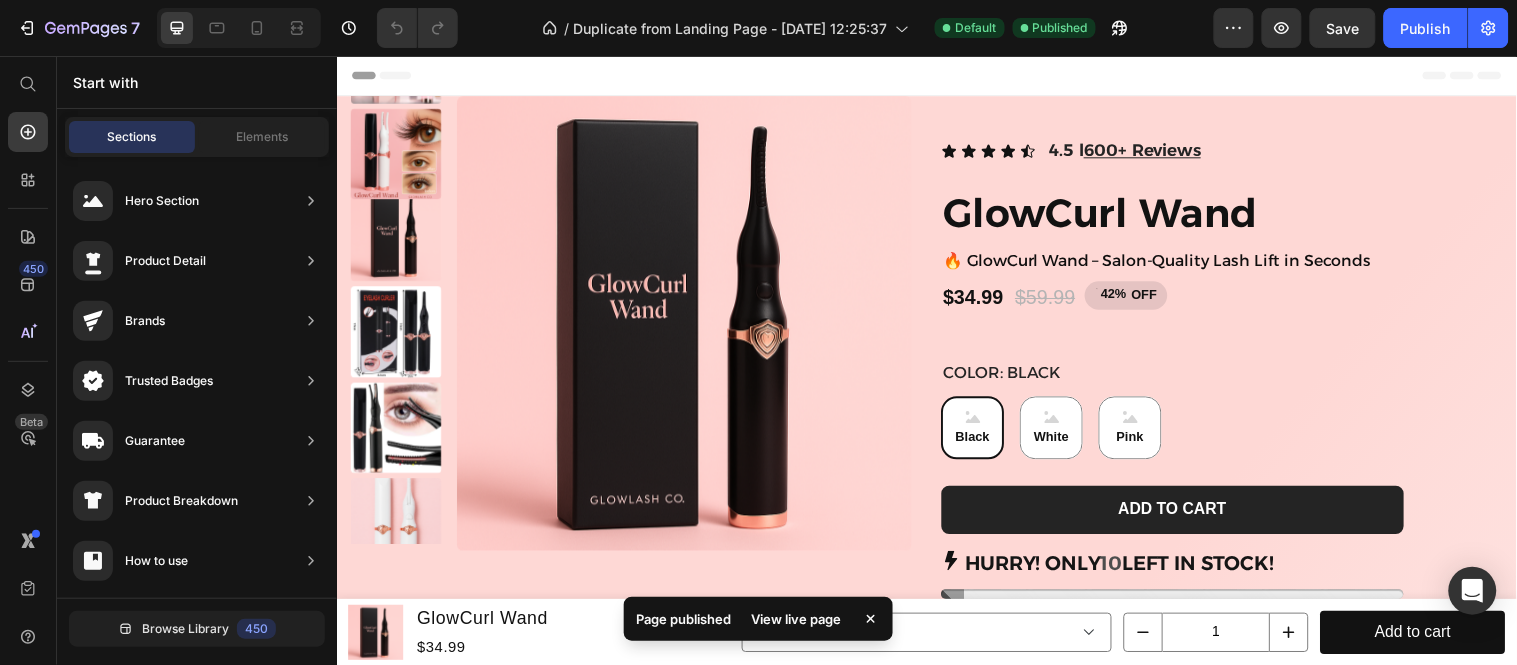click on "View live page" at bounding box center (796, 619) 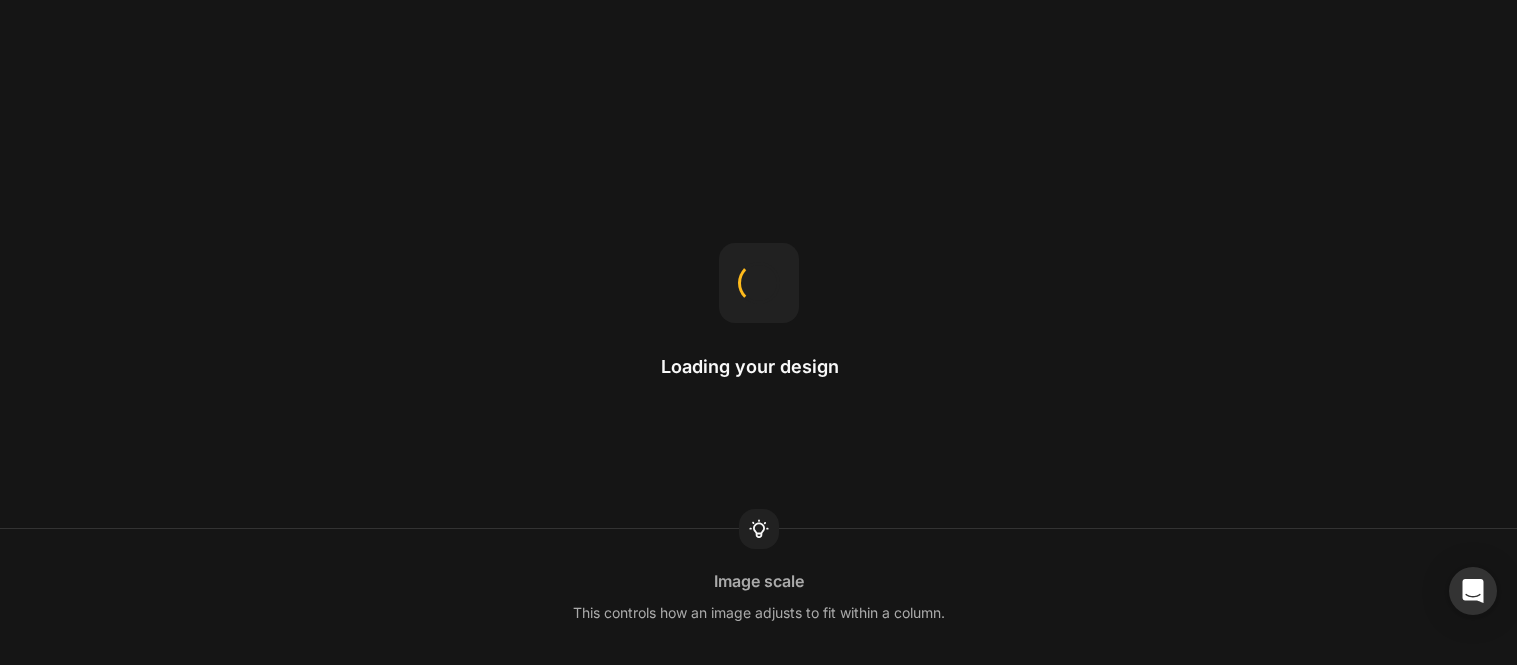 scroll, scrollTop: 0, scrollLeft: 0, axis: both 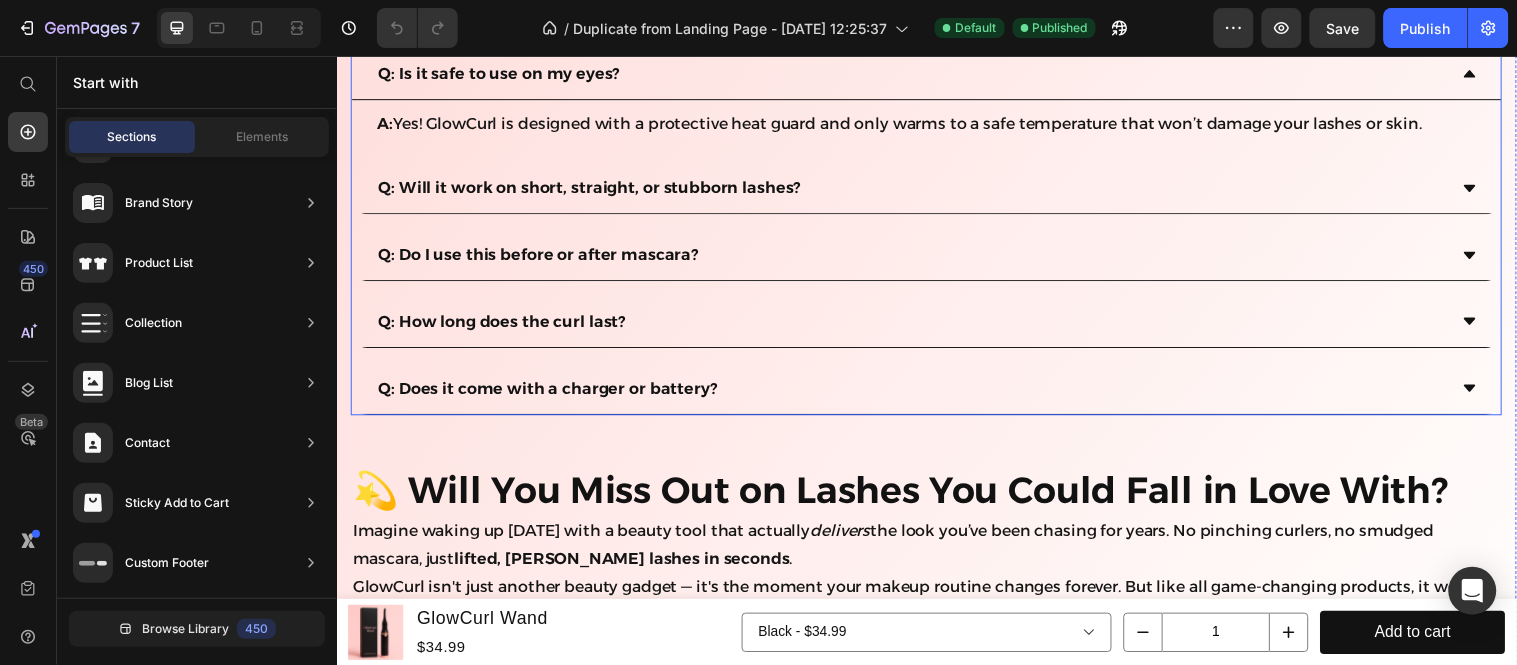 click 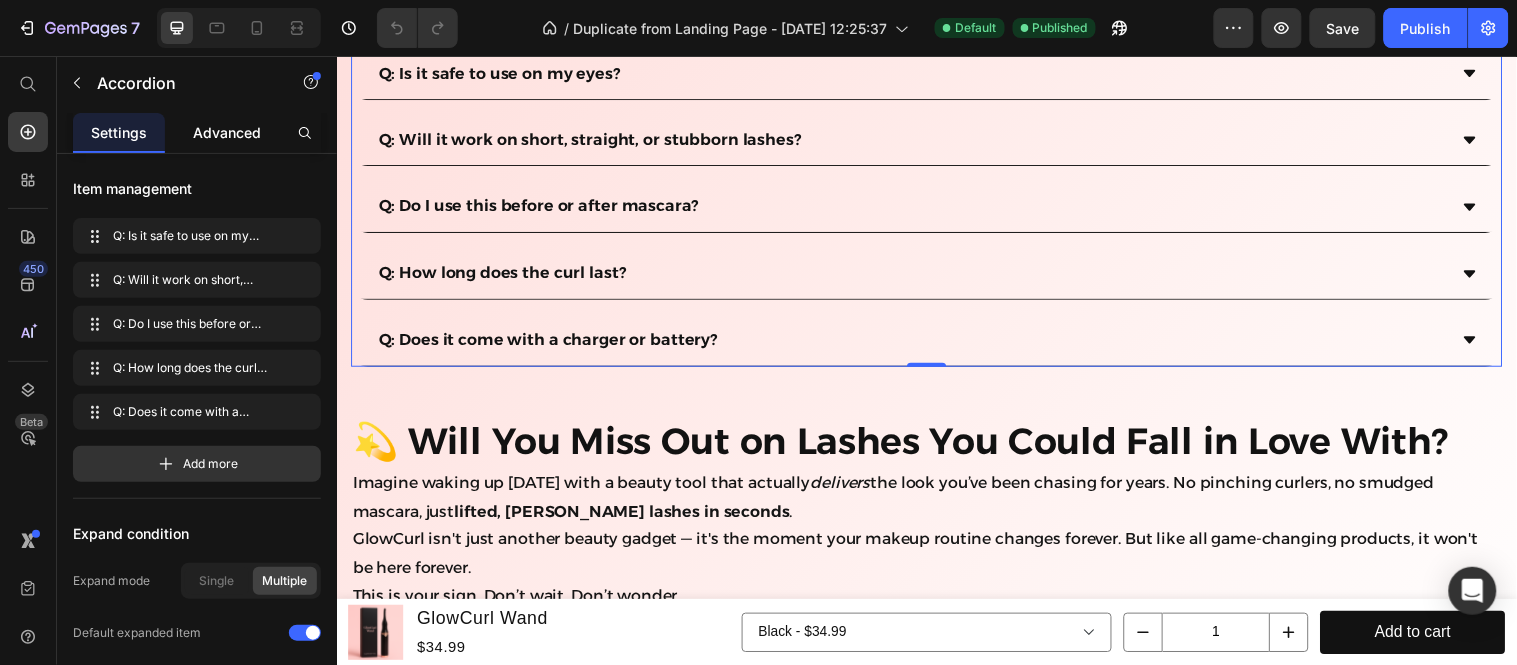 click on "Advanced" at bounding box center [227, 132] 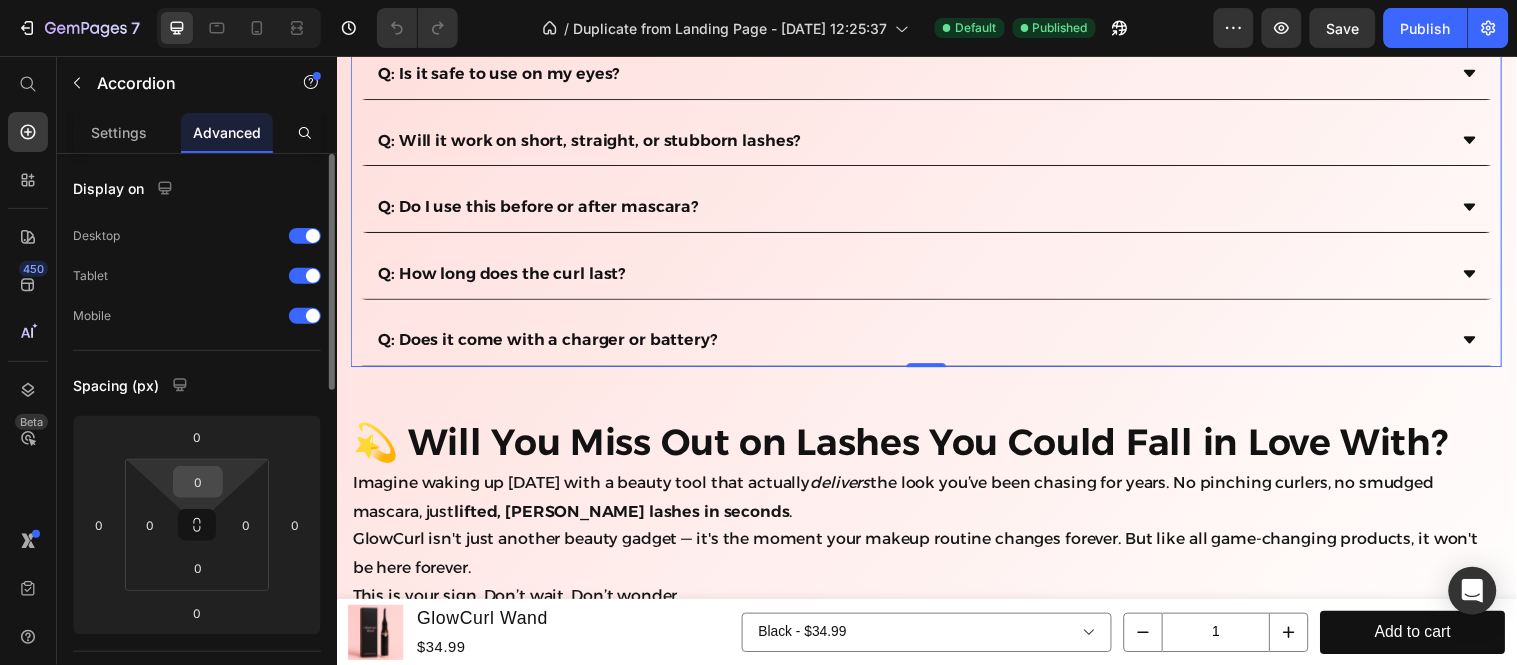 click on "0" at bounding box center [198, 482] 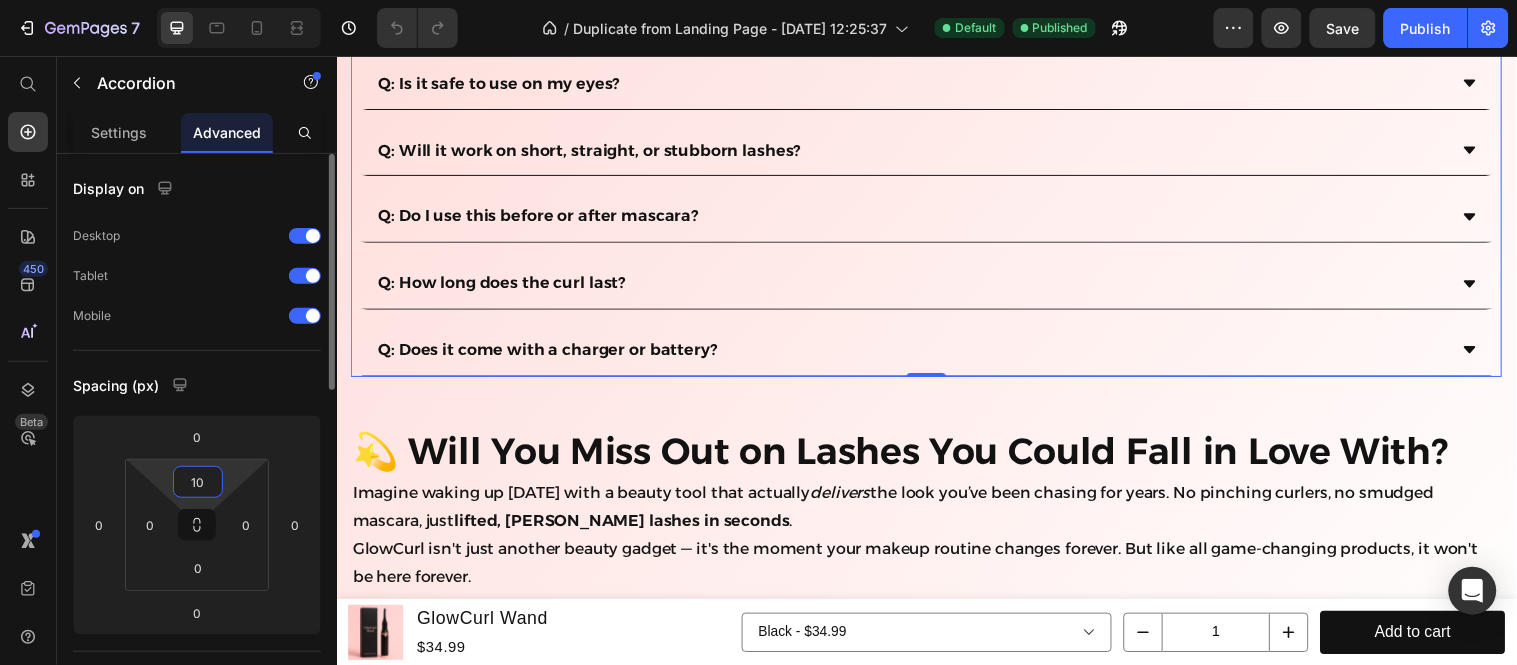 type on "1" 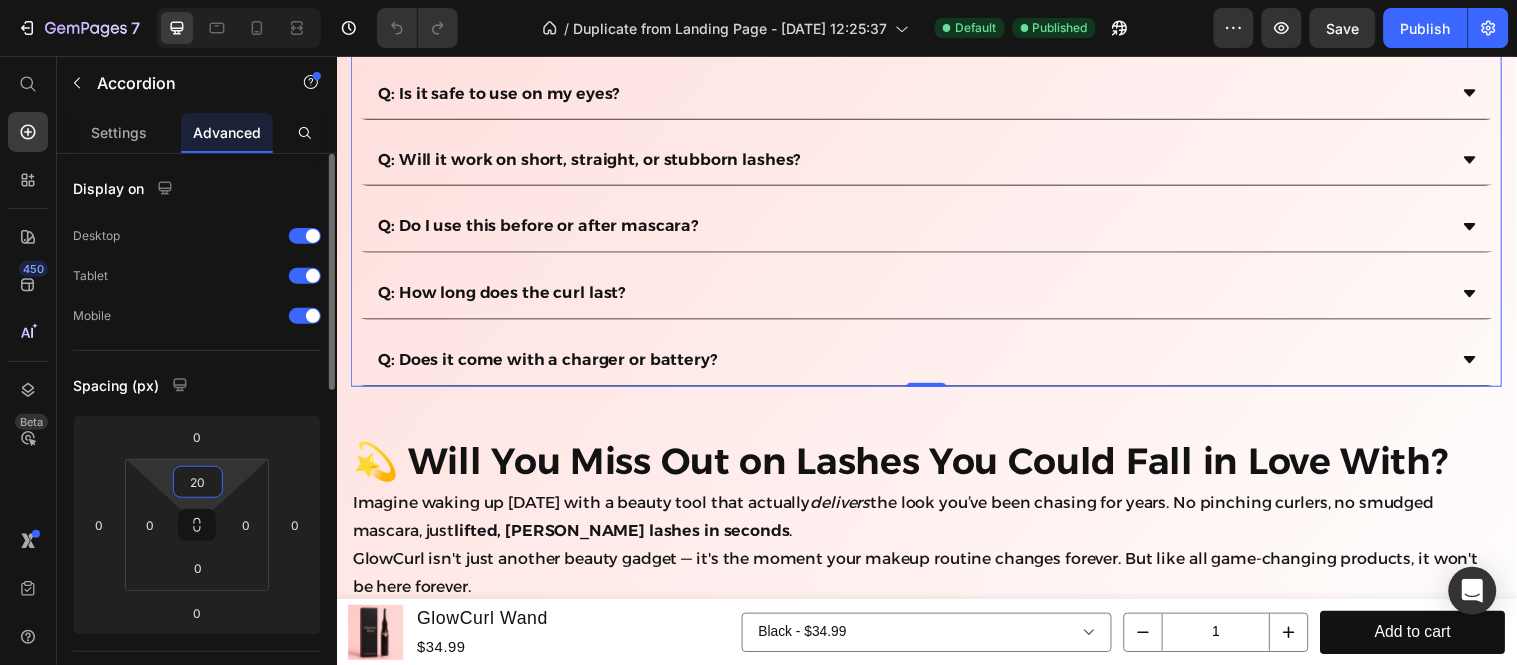 type on "2" 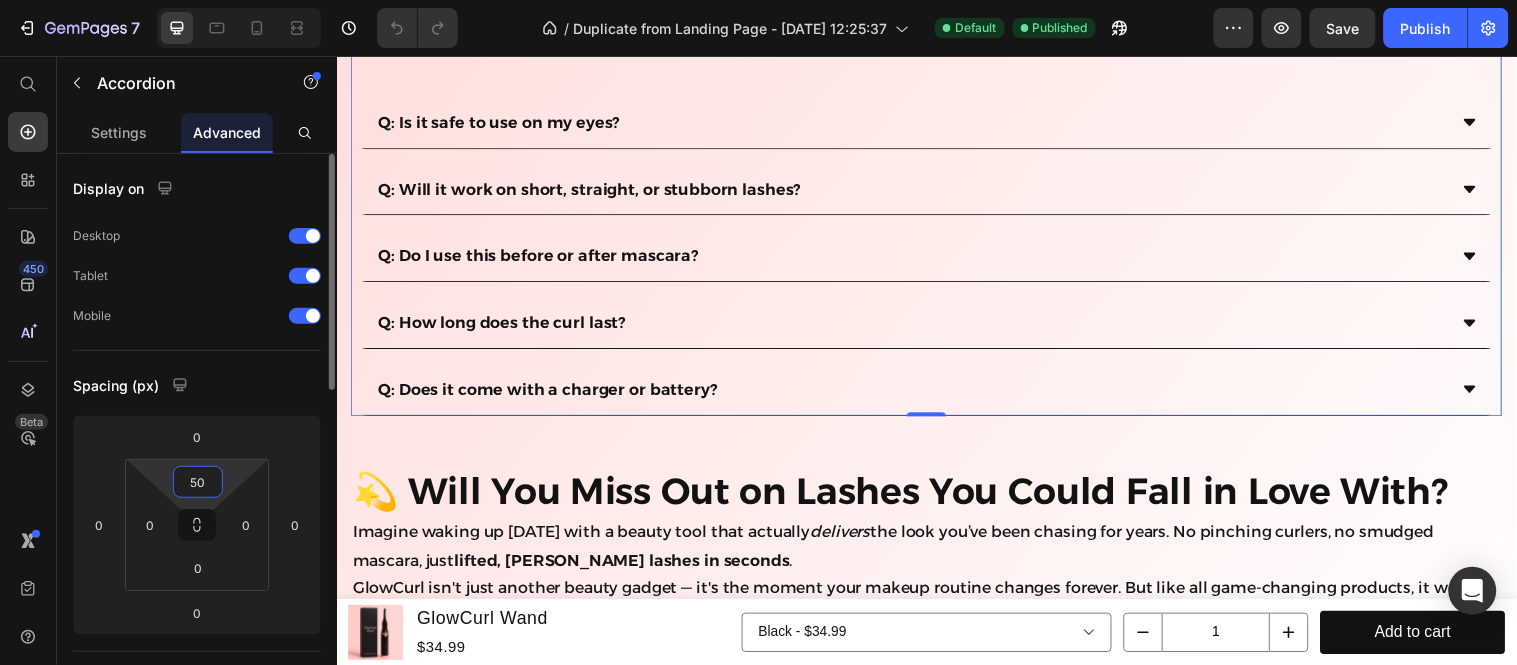 type on "5" 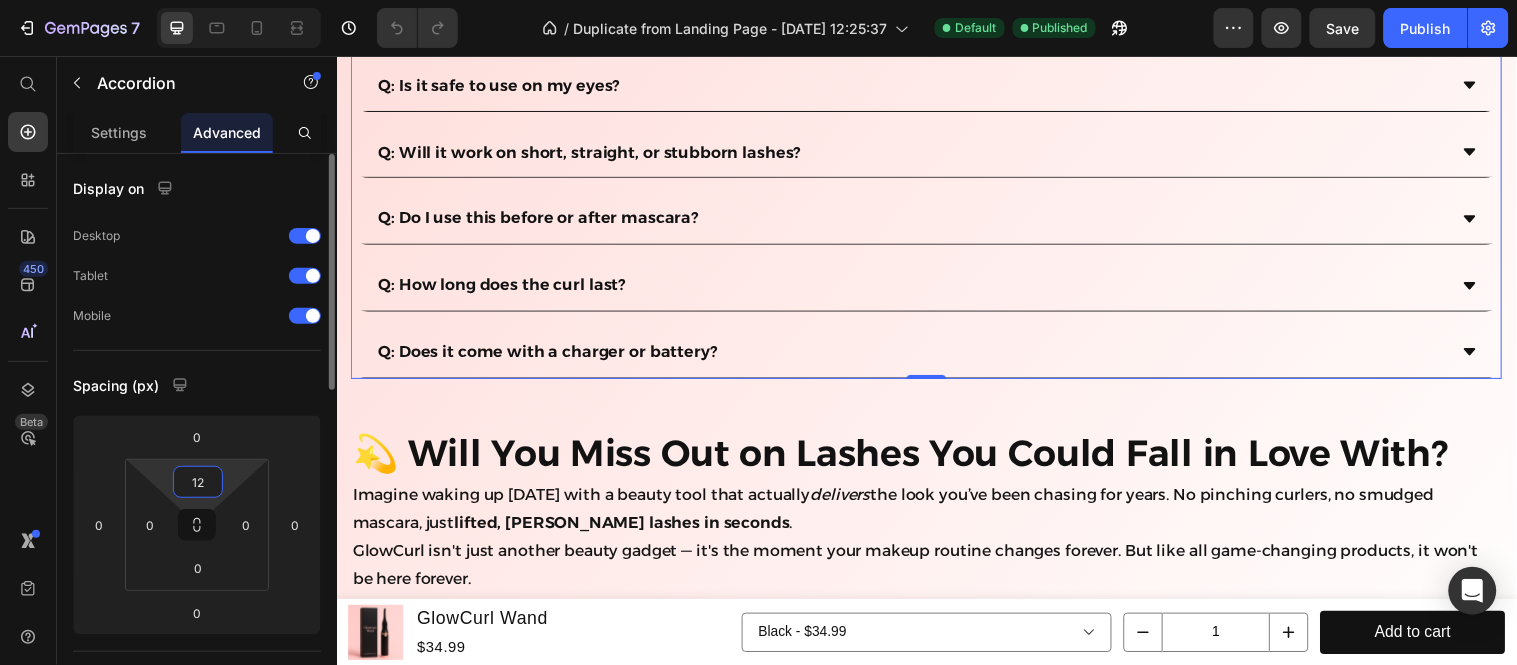type on "1" 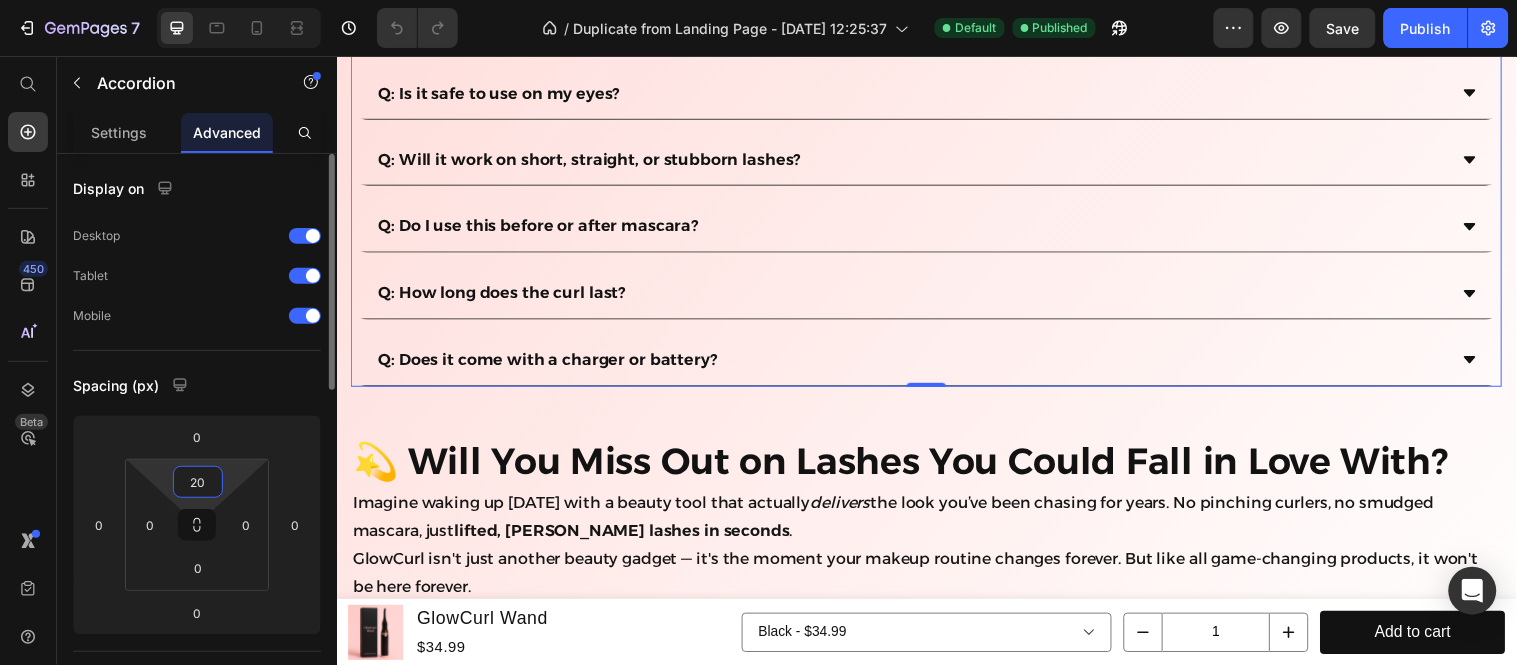 type on "2" 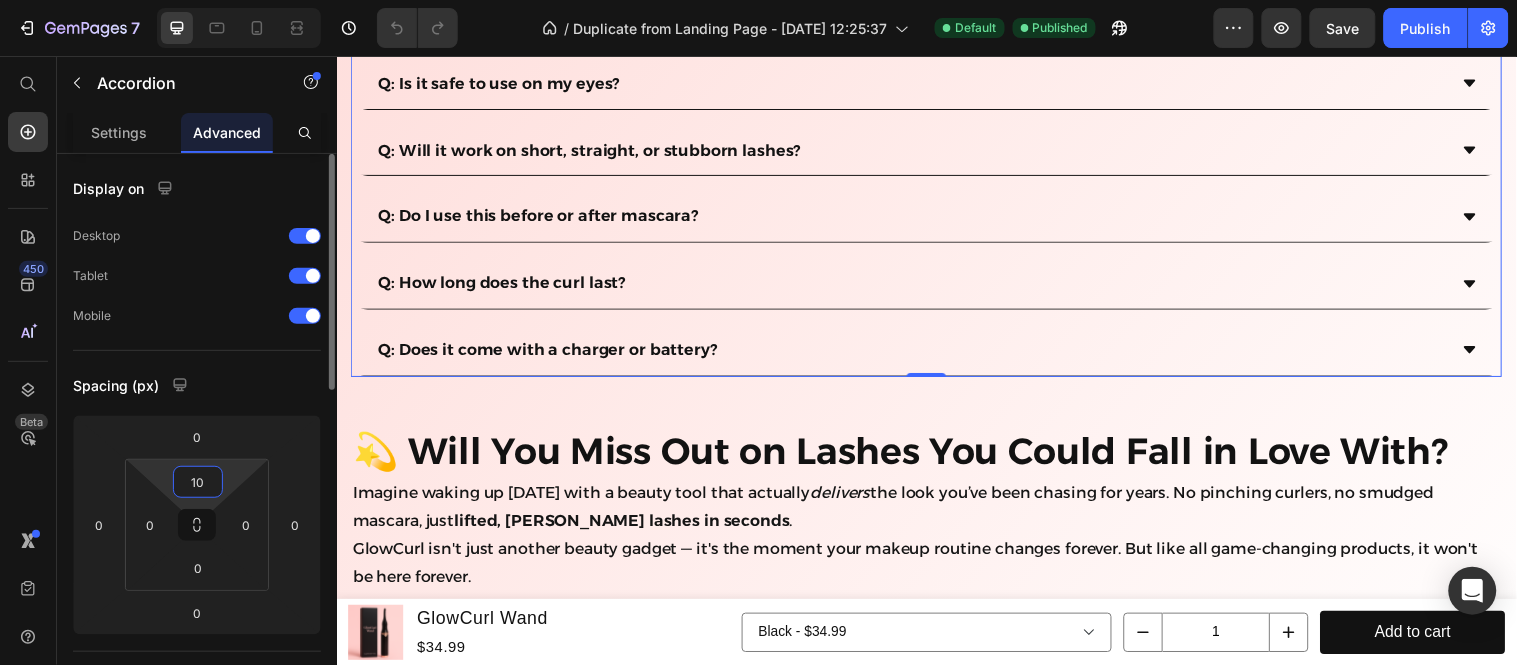 type on "100" 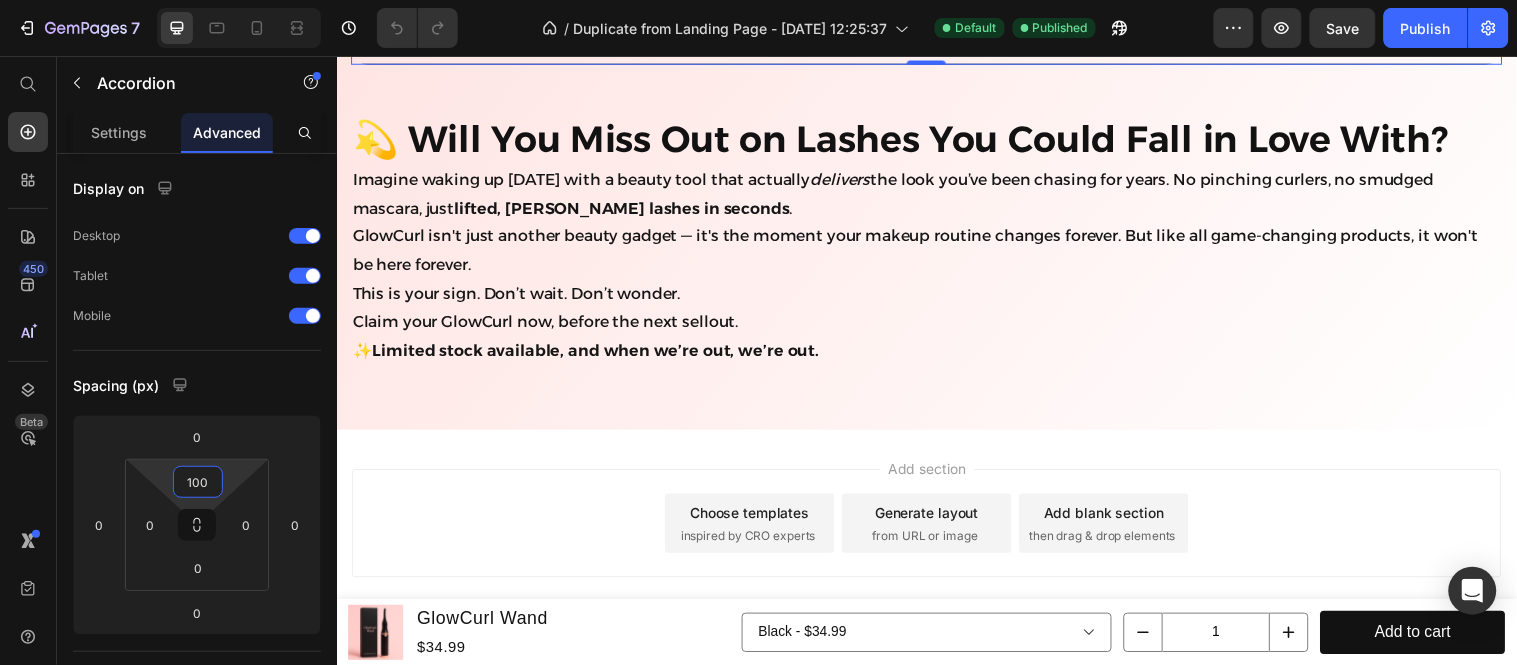 scroll, scrollTop: 4622, scrollLeft: 0, axis: vertical 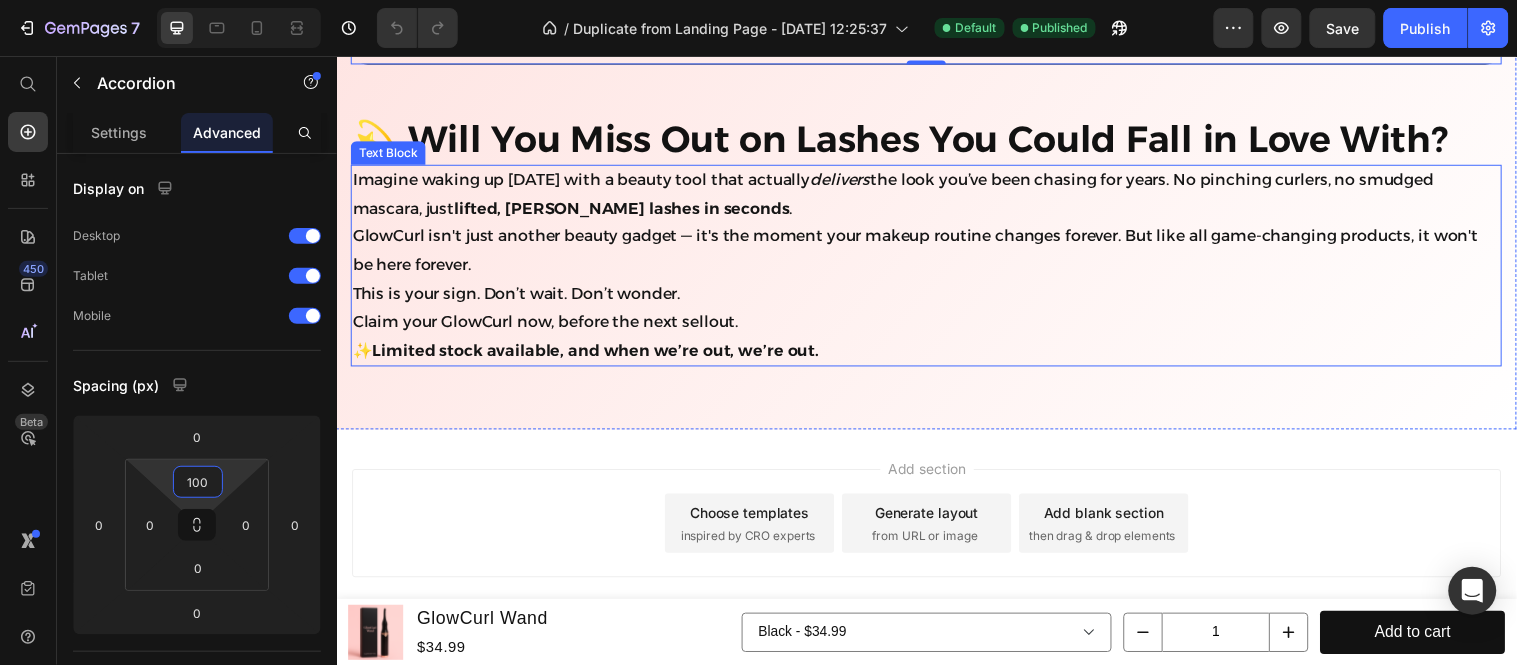 click on "Imagine waking up tomorrow with a beauty tool that actually  delivers  the look you’ve been chasing for years. No pinching curlers, no smudged mascara, just  lifted, fuller lashes in seconds ." at bounding box center (936, 197) 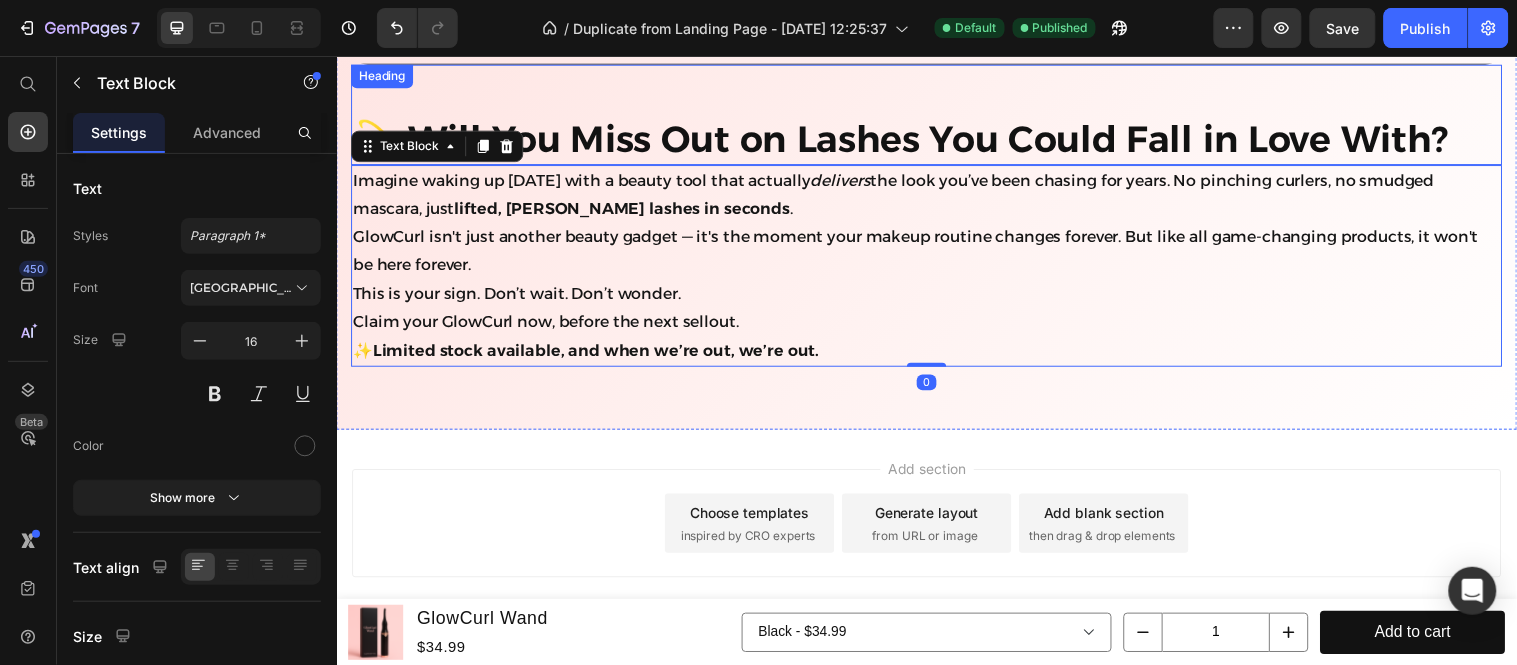 click on "💫 Will You Miss Out on Lashes You Could Fall in Love With?" at bounding box center [936, 140] 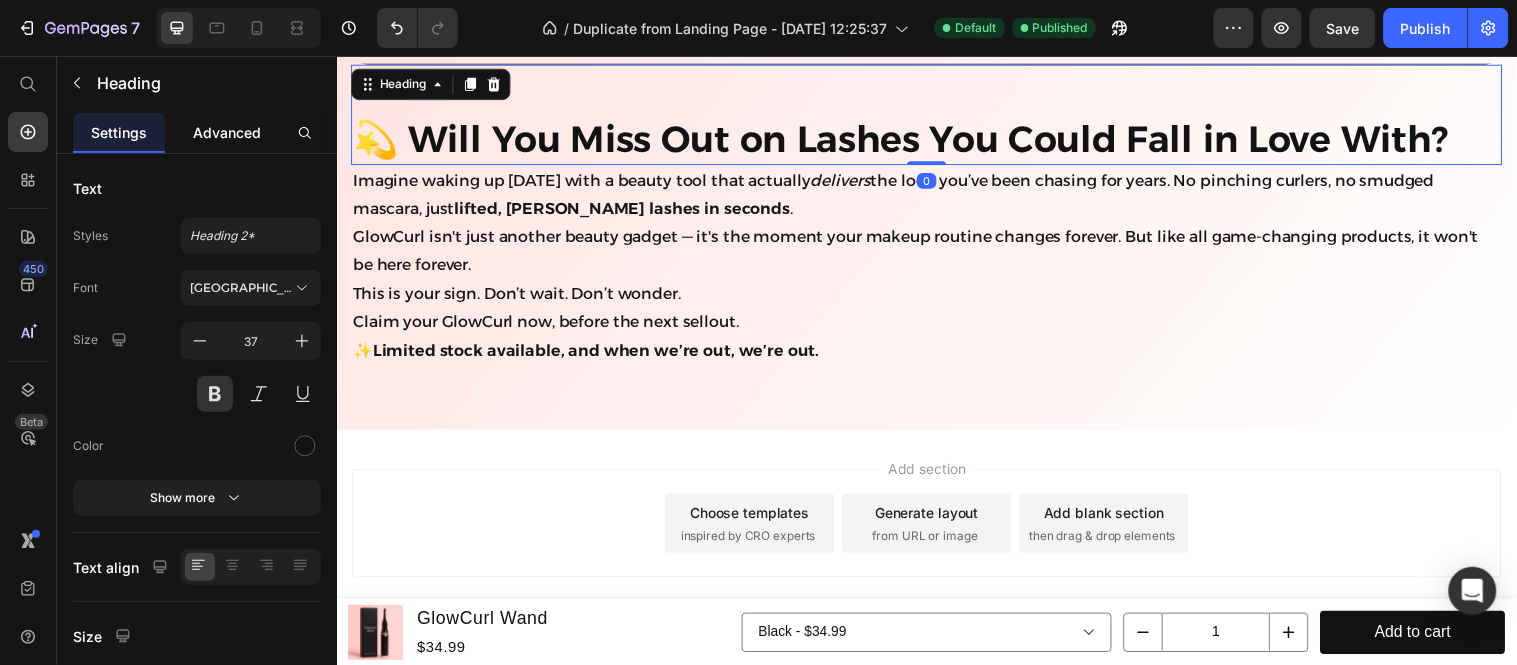 click on "Advanced" 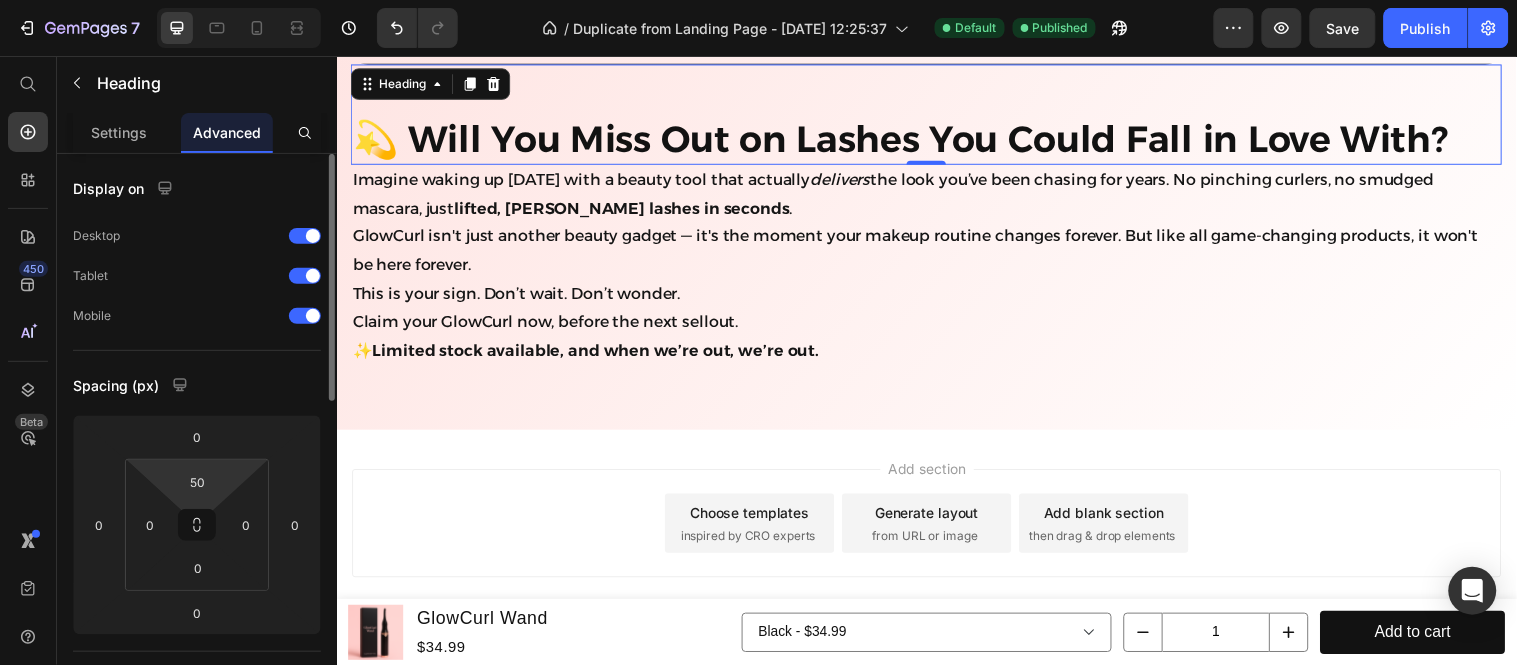 click on "7   /  Duplicate from Landing Page - Jul 7, 12:25:37 Default Published Preview  Save   Publish  450 Beta Start with Sections Elements Hero Section Product Detail Brands Trusted Badges Guarantee Product Breakdown How to use Testimonials Compare Bundle FAQs Social Proof Brand Story Product List Collection Blog List Contact Sticky Add to Cart Custom Footer Browse Library 450 Layout
Row
Row
Row
Row Text
Heading
Text Block Button
Button
Button
Sticky Back to top Media" at bounding box center [758, 0] 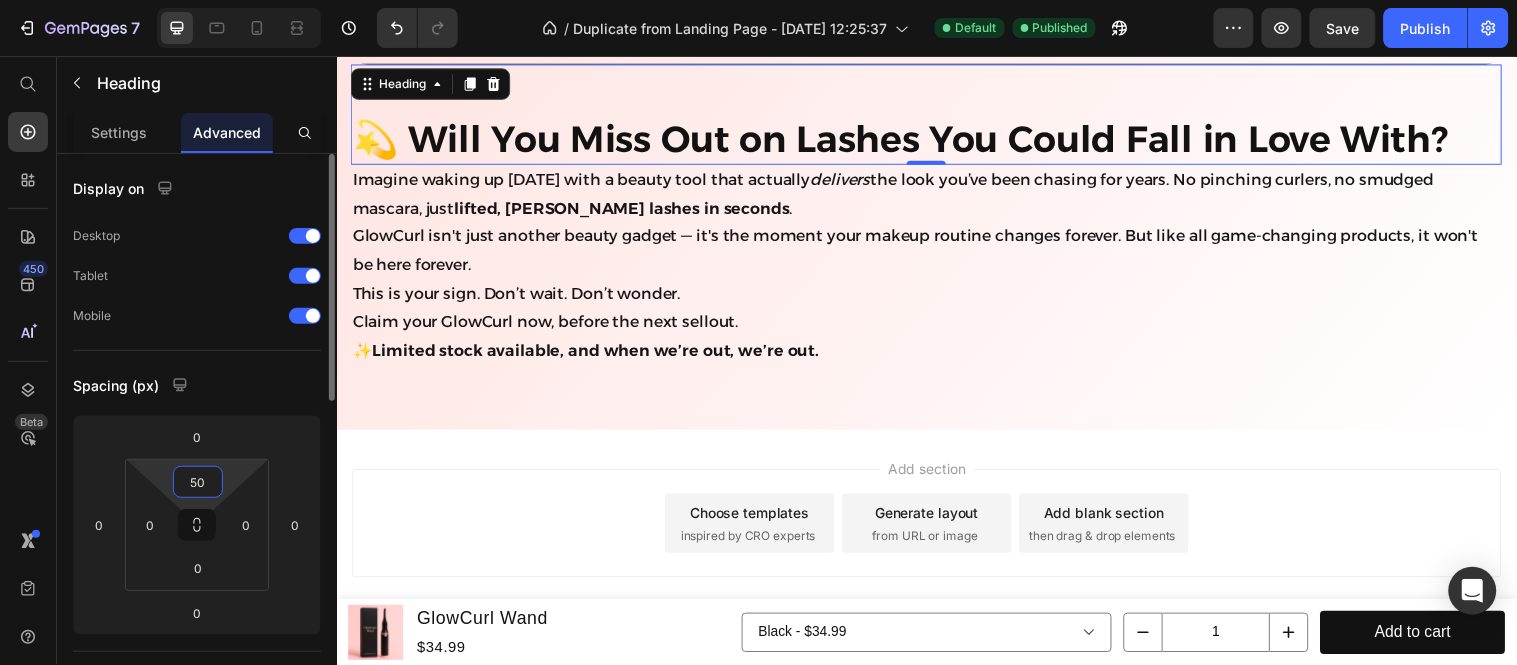click on "50" at bounding box center [198, 482] 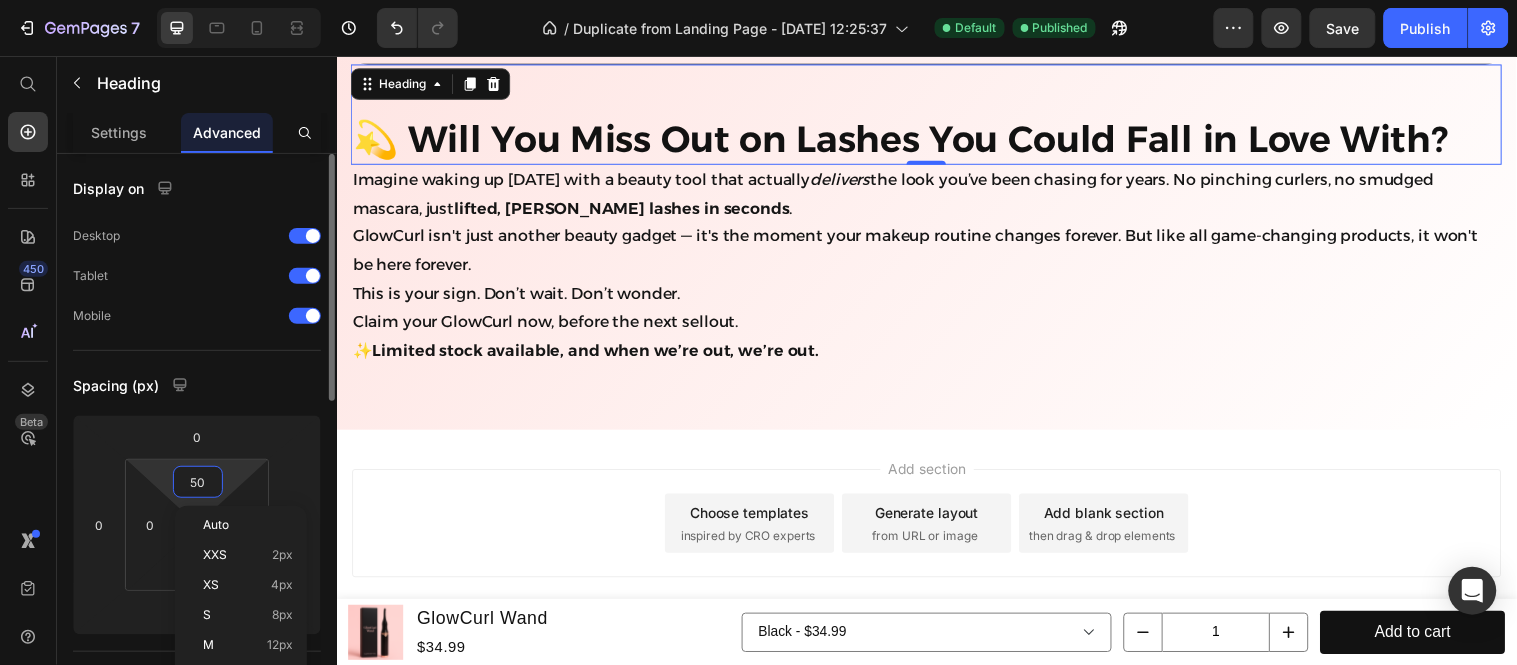 type on "5" 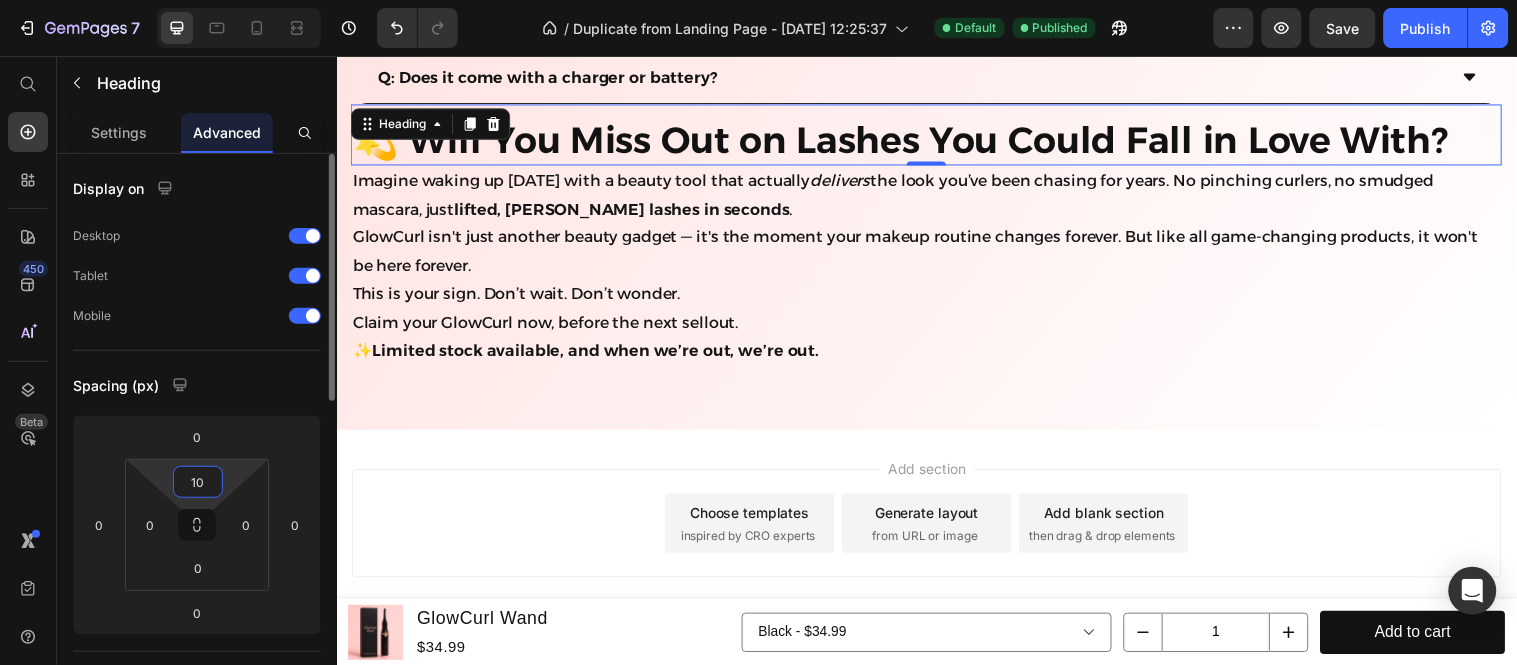 type on "100" 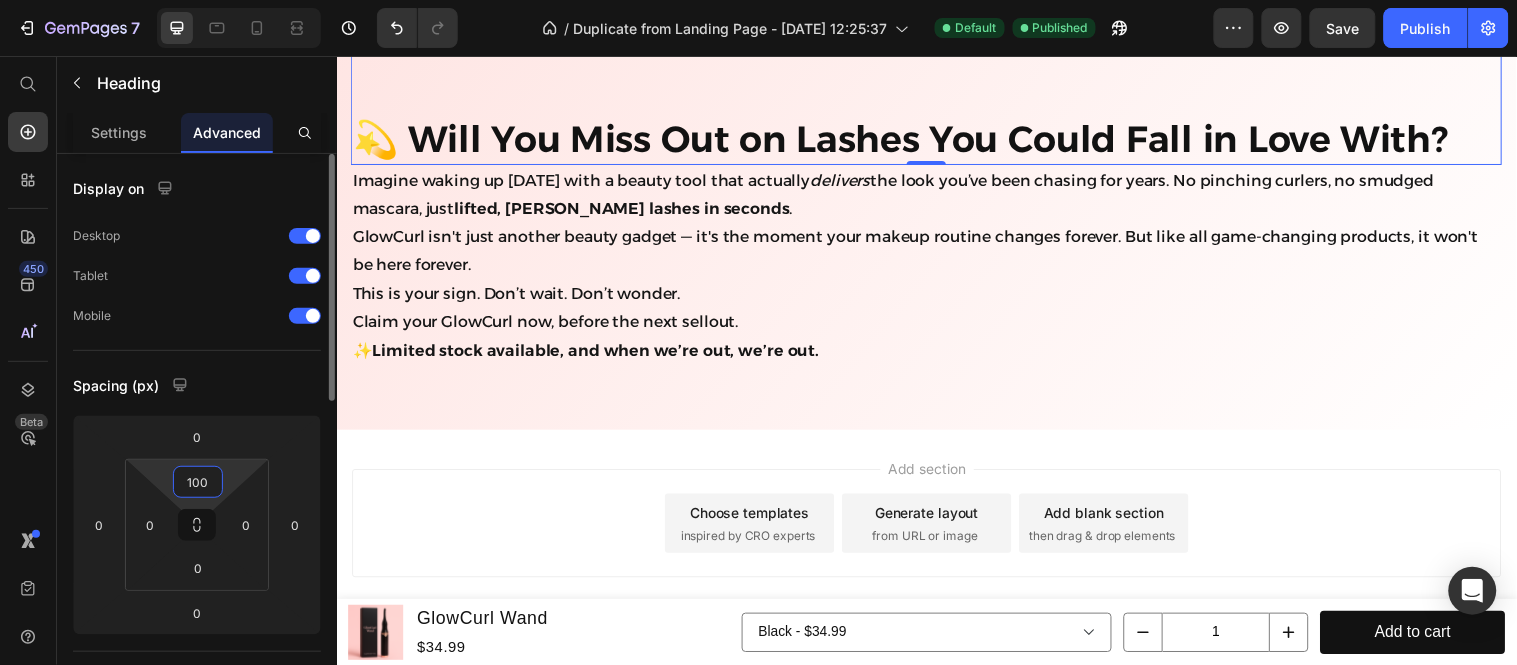 scroll, scrollTop: 4622, scrollLeft: 0, axis: vertical 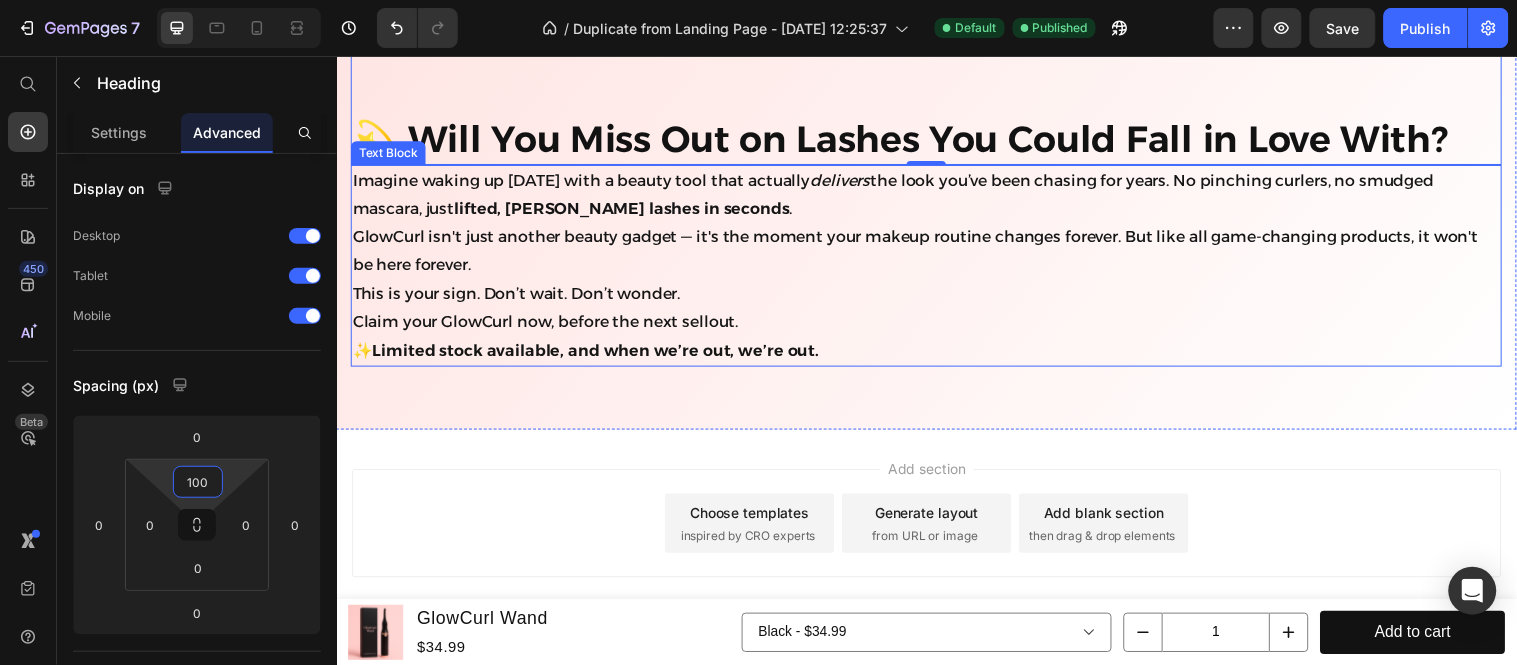 click on "Claim your GlowCurl now, before the next sellout." at bounding box center [936, 326] 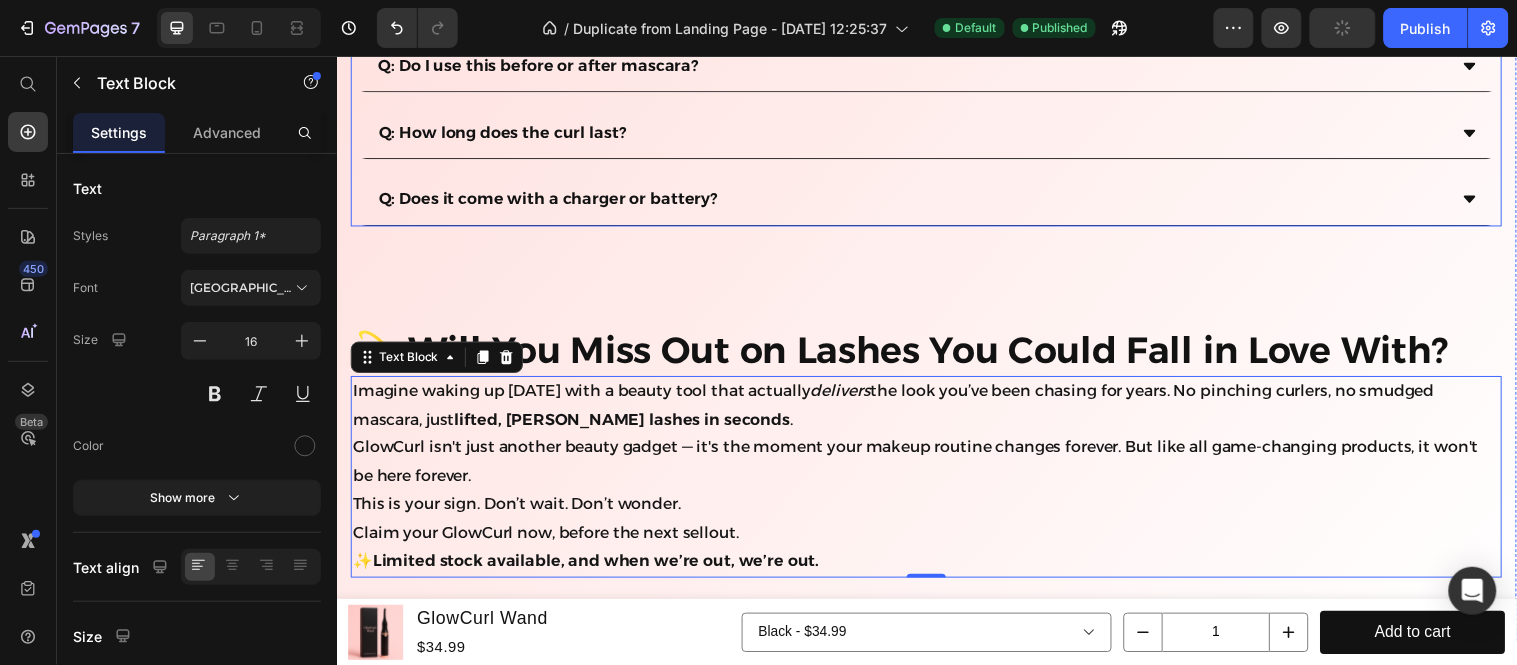 scroll, scrollTop: 4177, scrollLeft: 0, axis: vertical 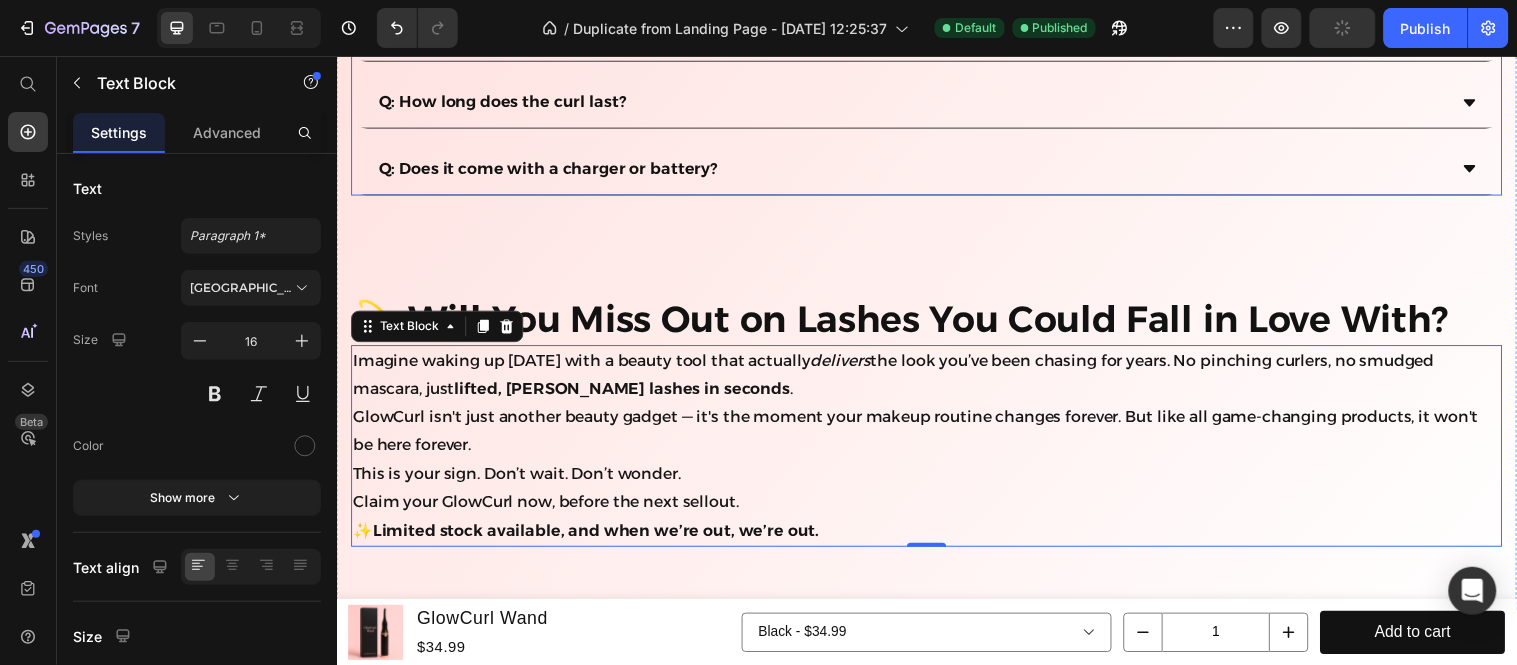 click on "Q: Is it safe to use on my eyes?" at bounding box center [501, -101] 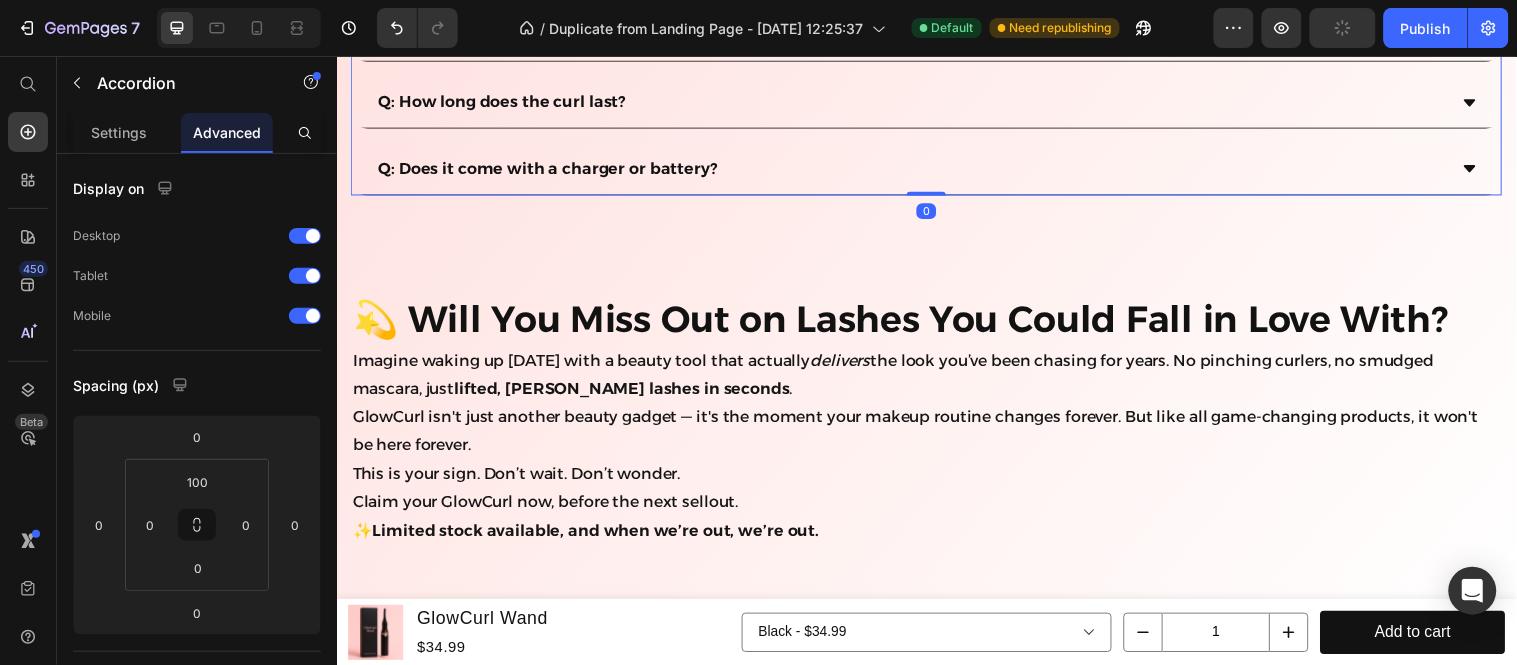 click on "Q: Is it safe to use on my eyes?" at bounding box center (501, -101) 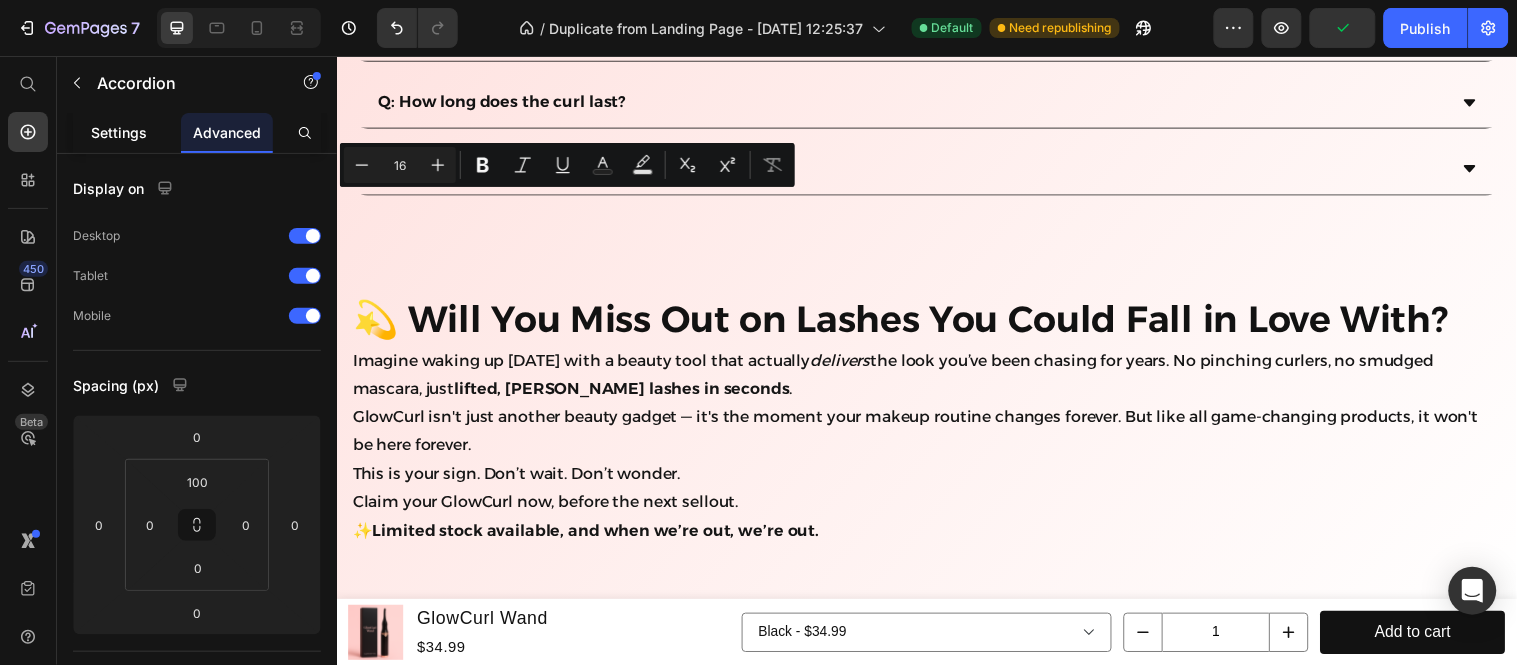 click on "Settings" at bounding box center (119, 132) 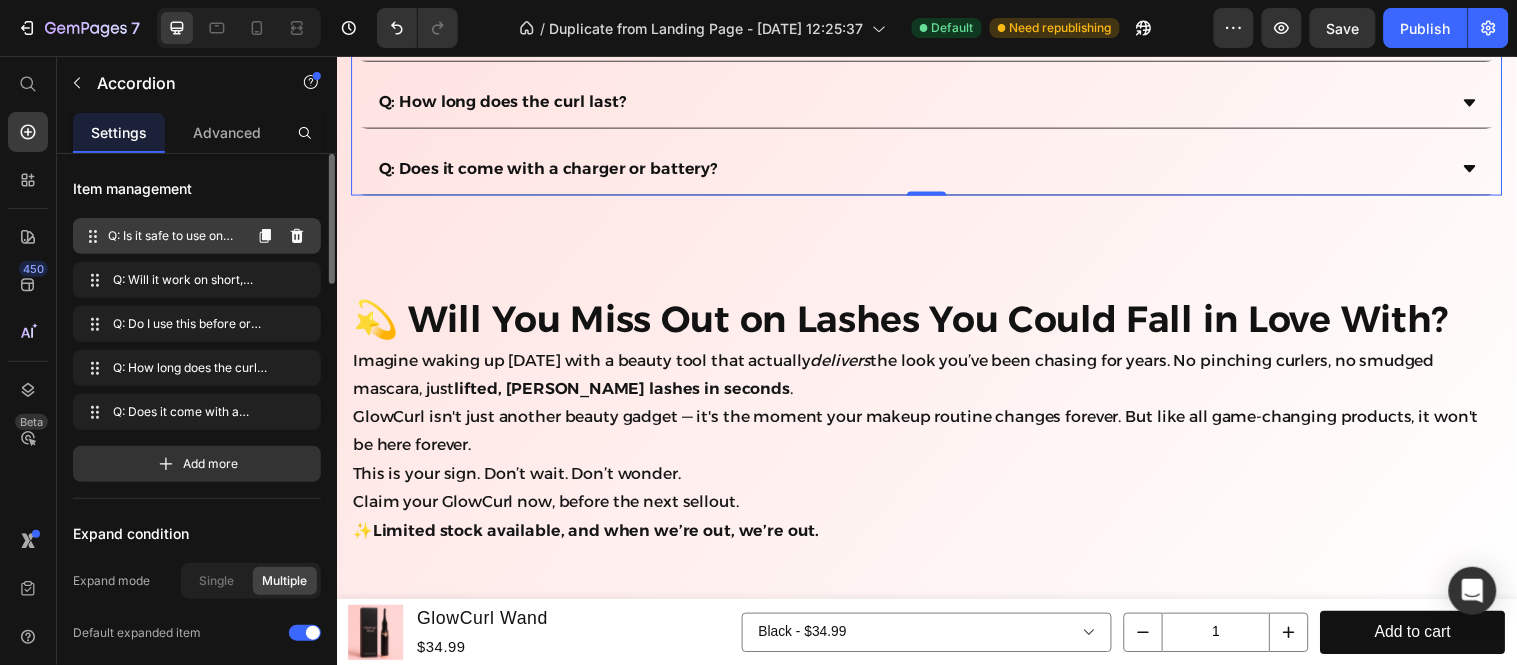 click on "Q: Is it safe to use on my eyes?" at bounding box center [174, 236] 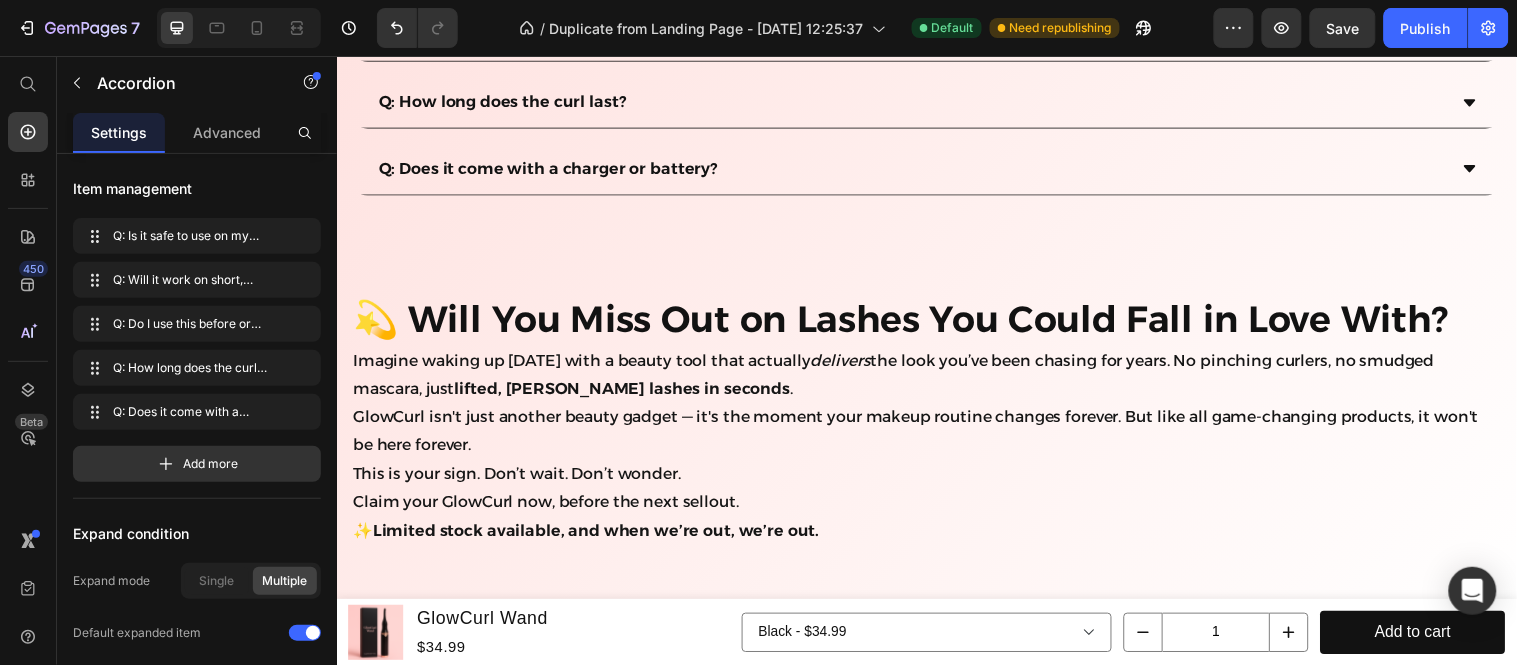 click on "Q: Is it safe to use on my eyes?" at bounding box center (501, -101) 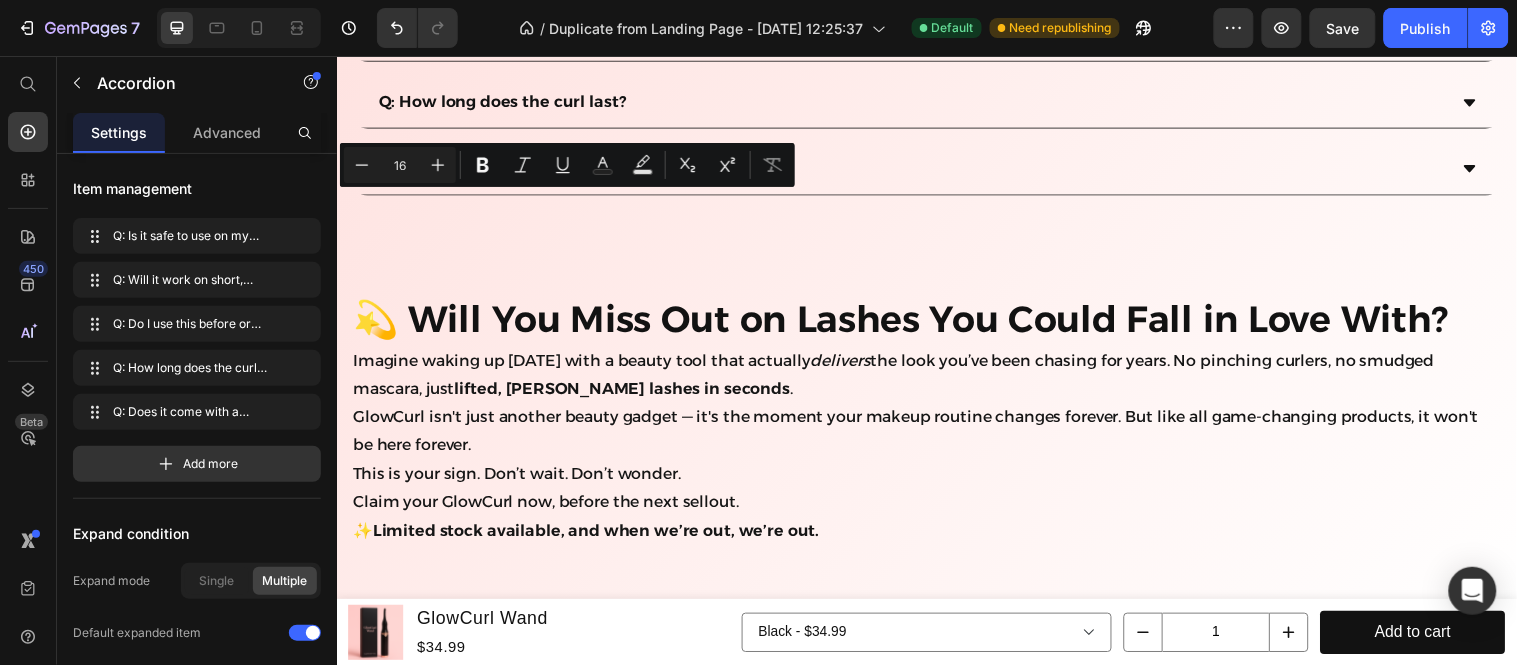 click on "Q: Is it safe to use on my eyes?" at bounding box center [501, -101] 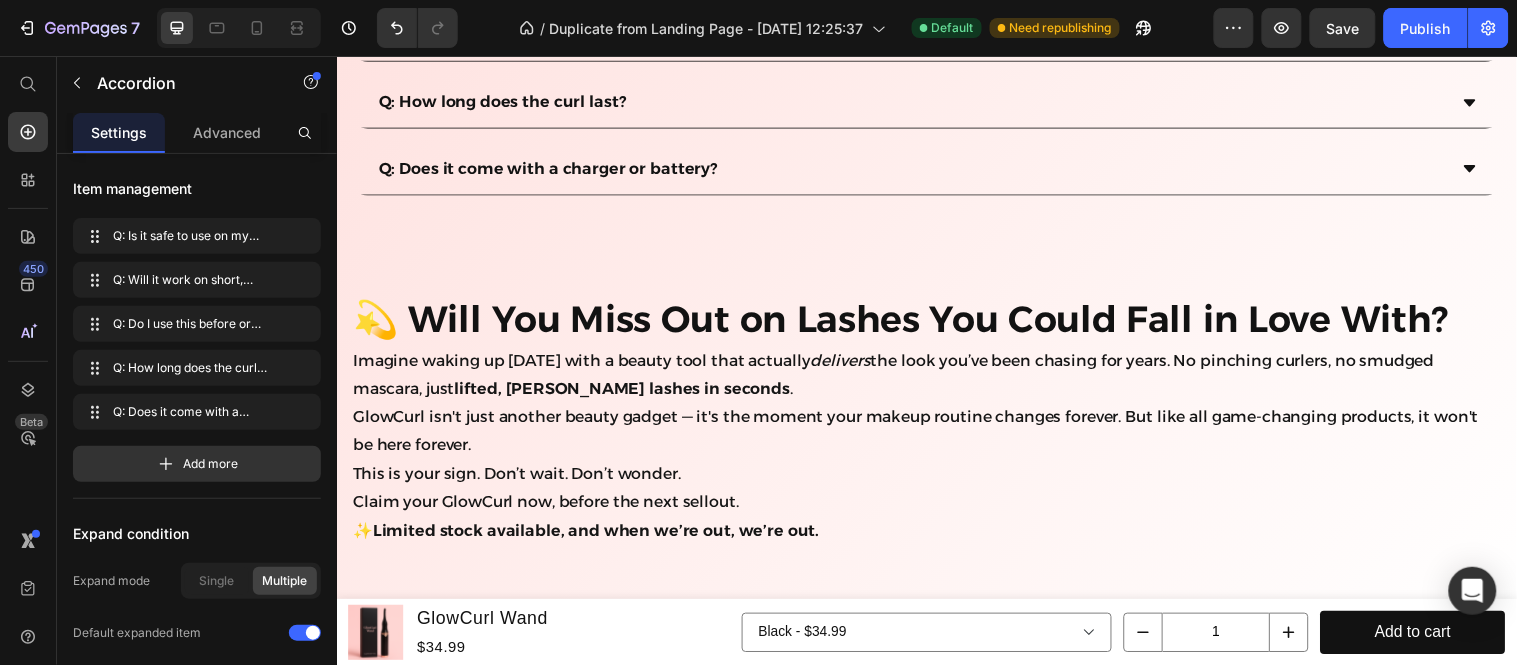 click on "Q: Is it safe to use on my eyes?" at bounding box center (501, -101) 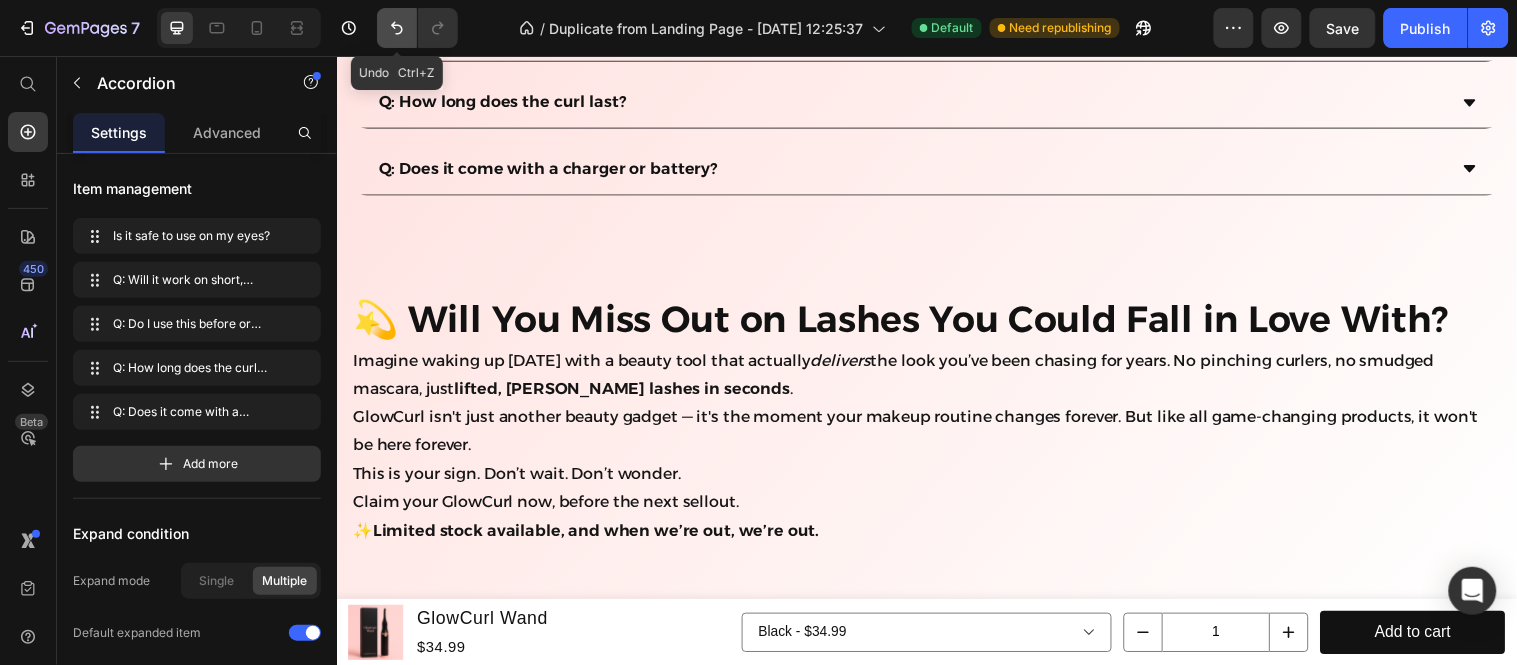 click 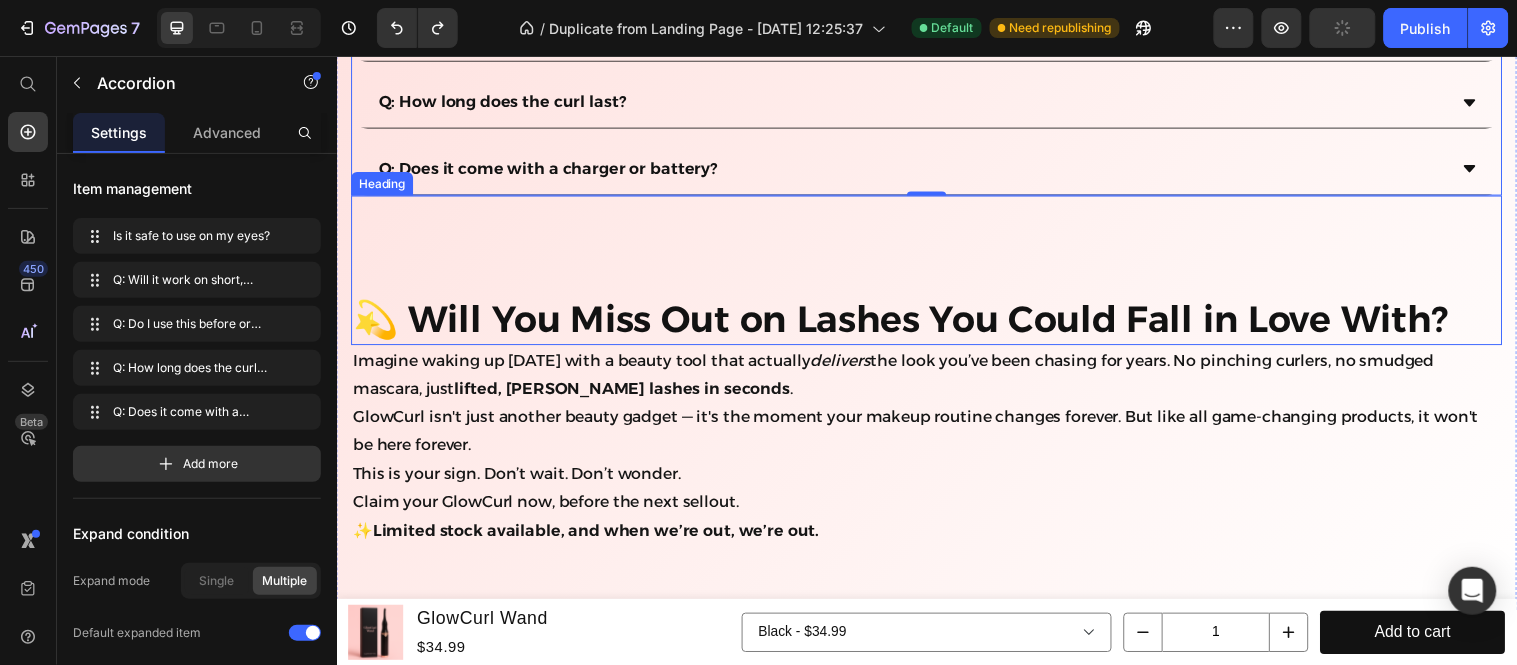 click on "💫 Will You Miss Out on Lashes You Could Fall in Love With? Heading" at bounding box center [936, 273] 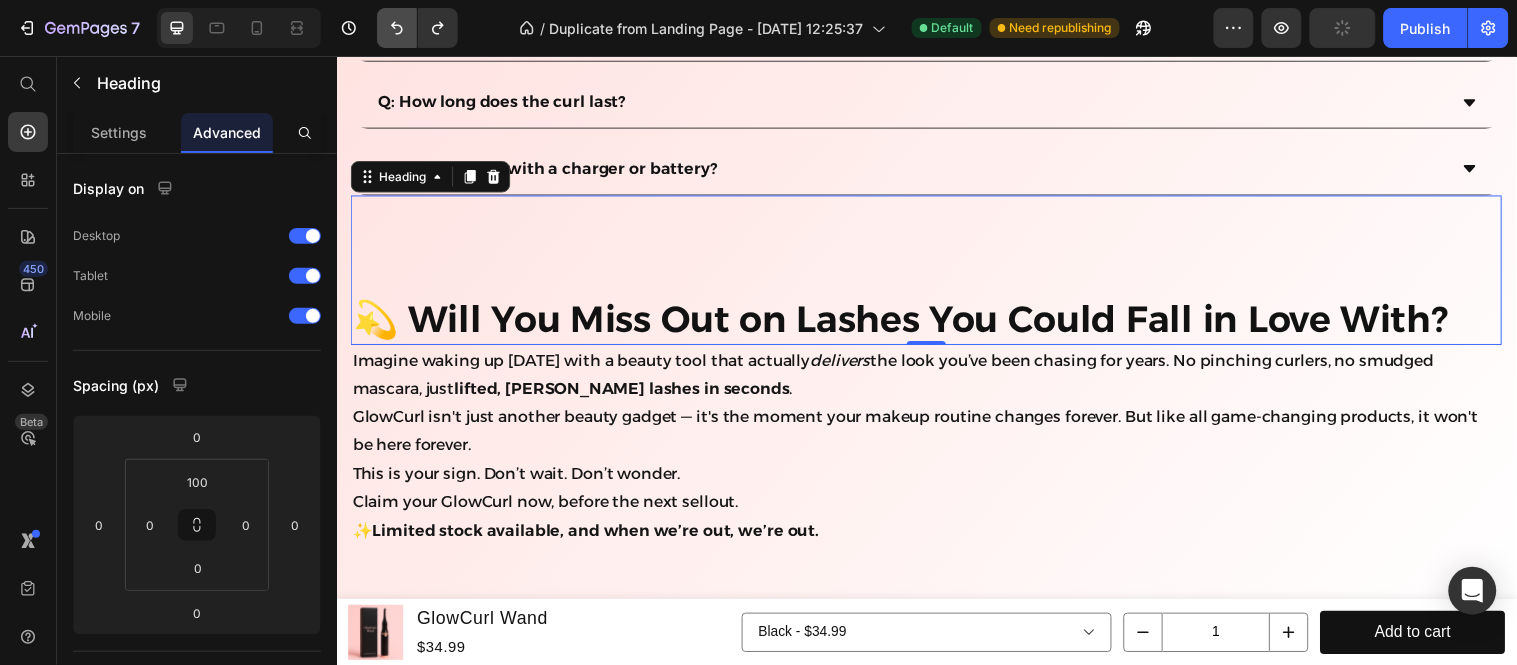 click 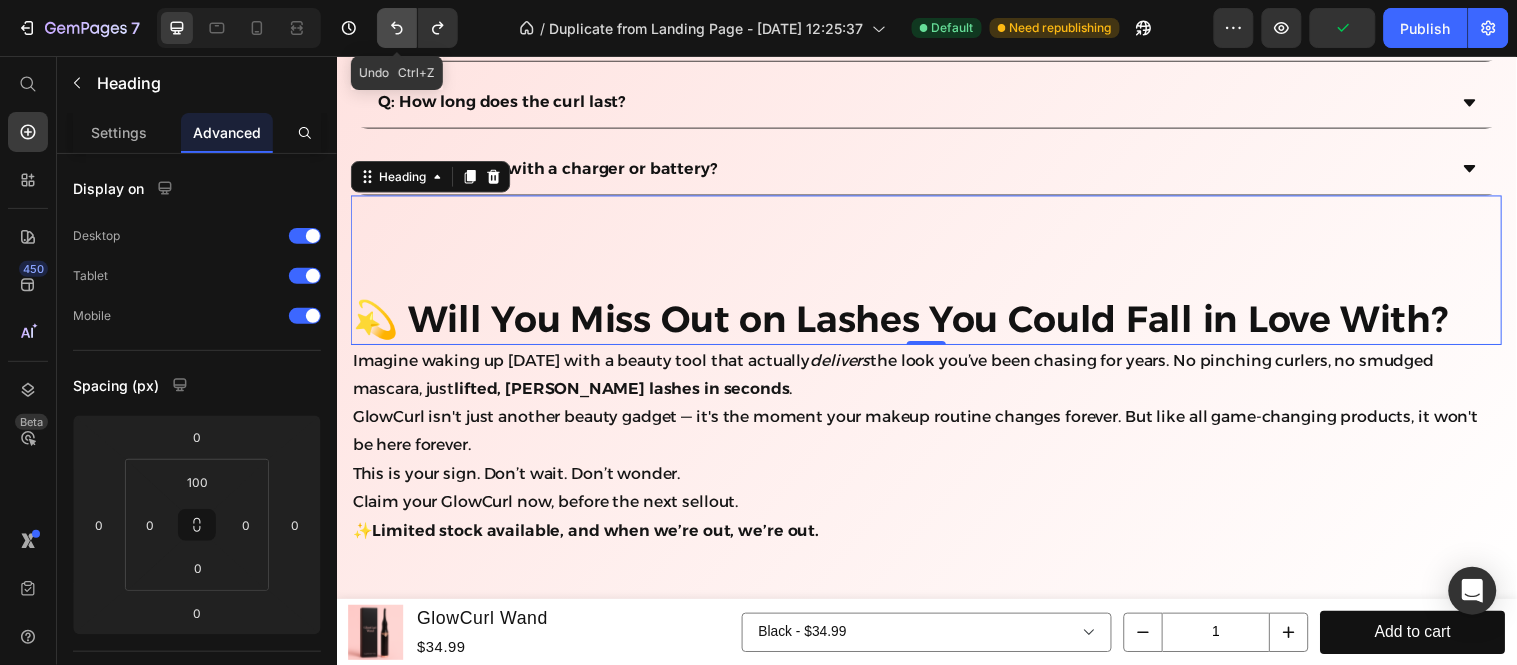click 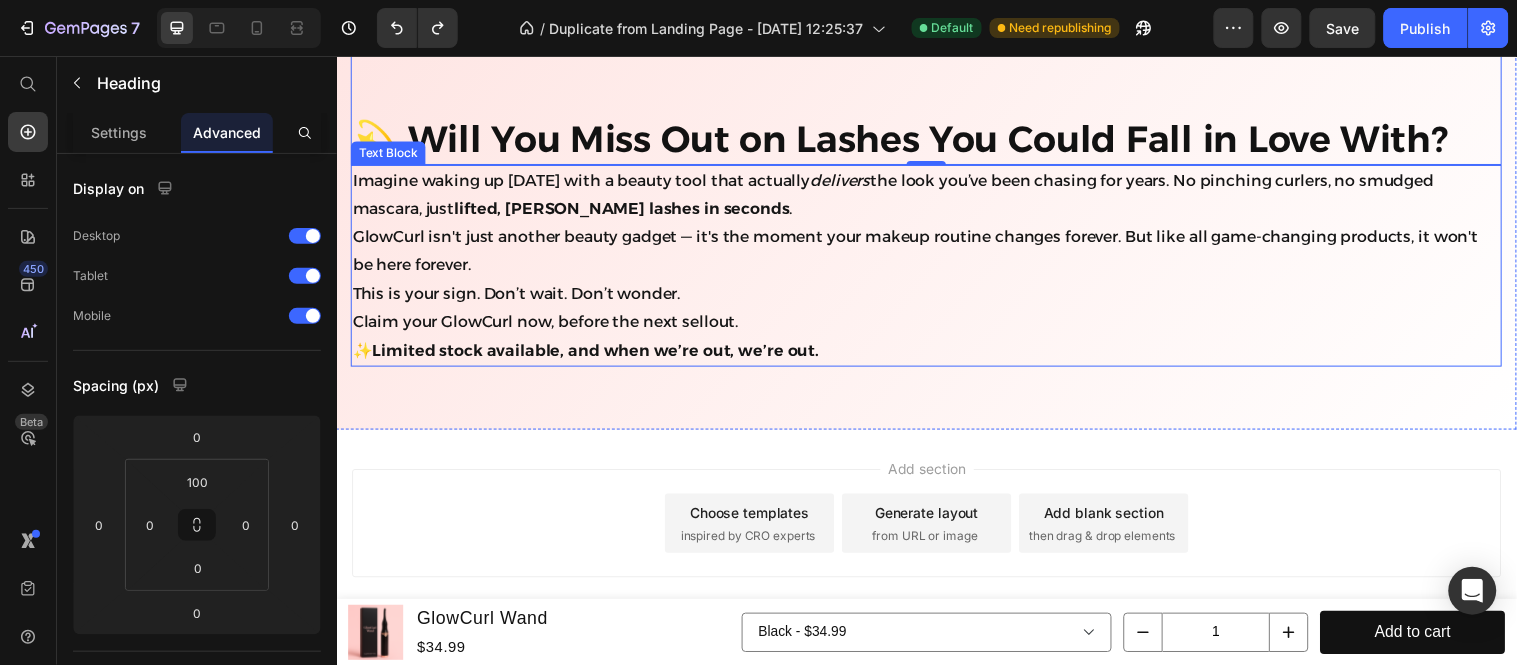 scroll, scrollTop: 4672, scrollLeft: 0, axis: vertical 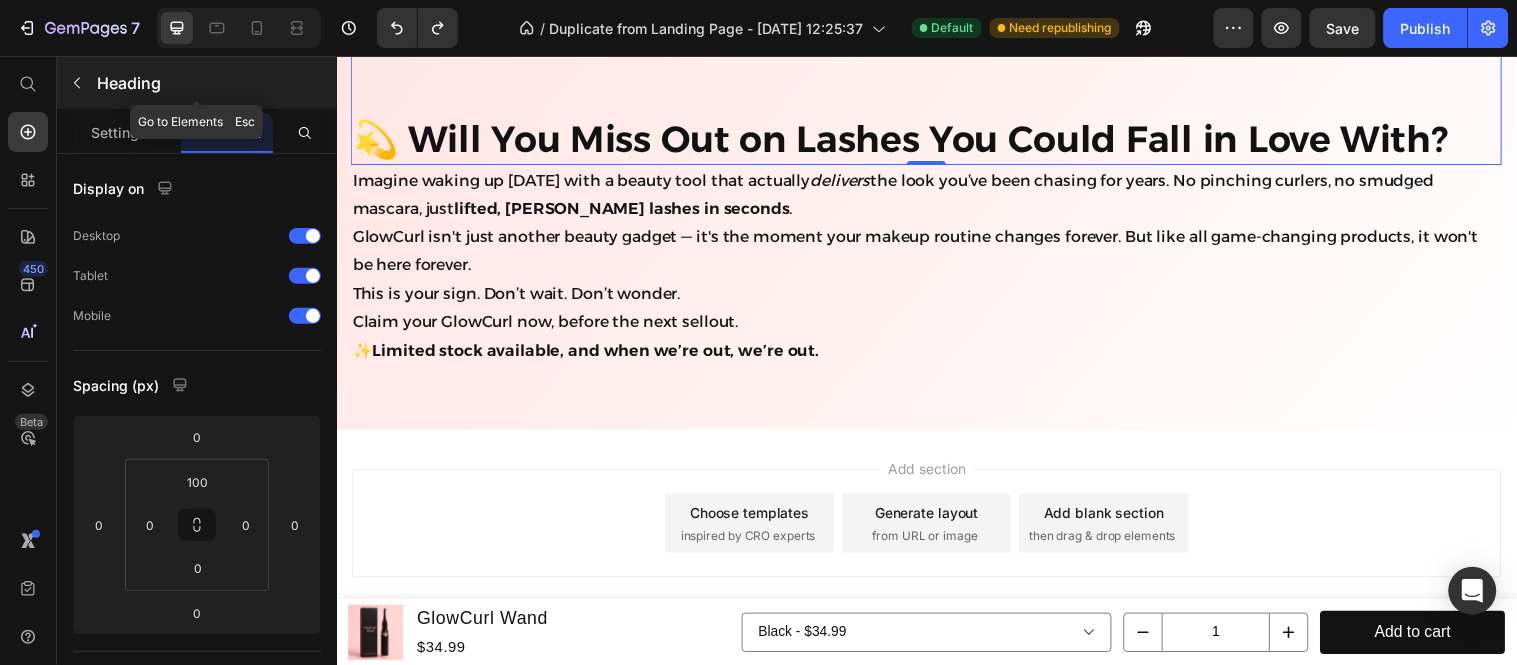 click at bounding box center [77, 83] 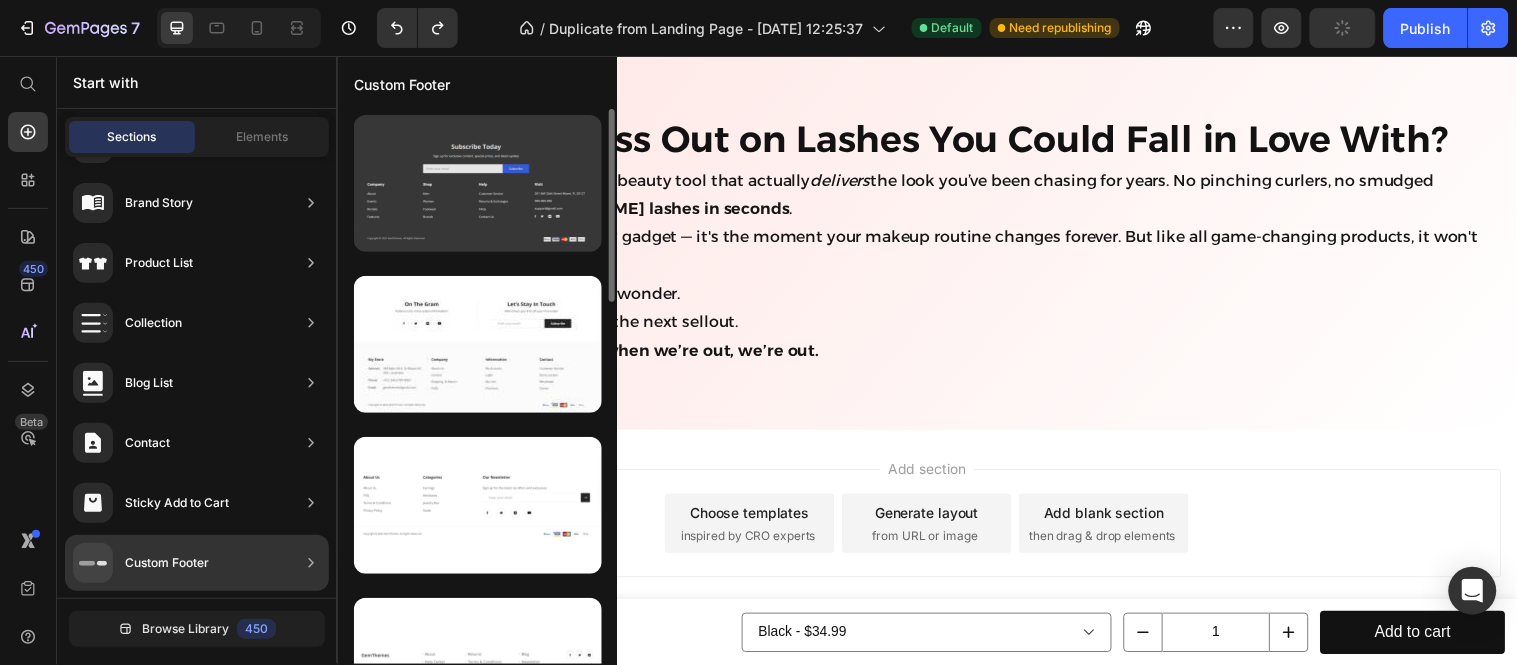 click at bounding box center (478, 183) 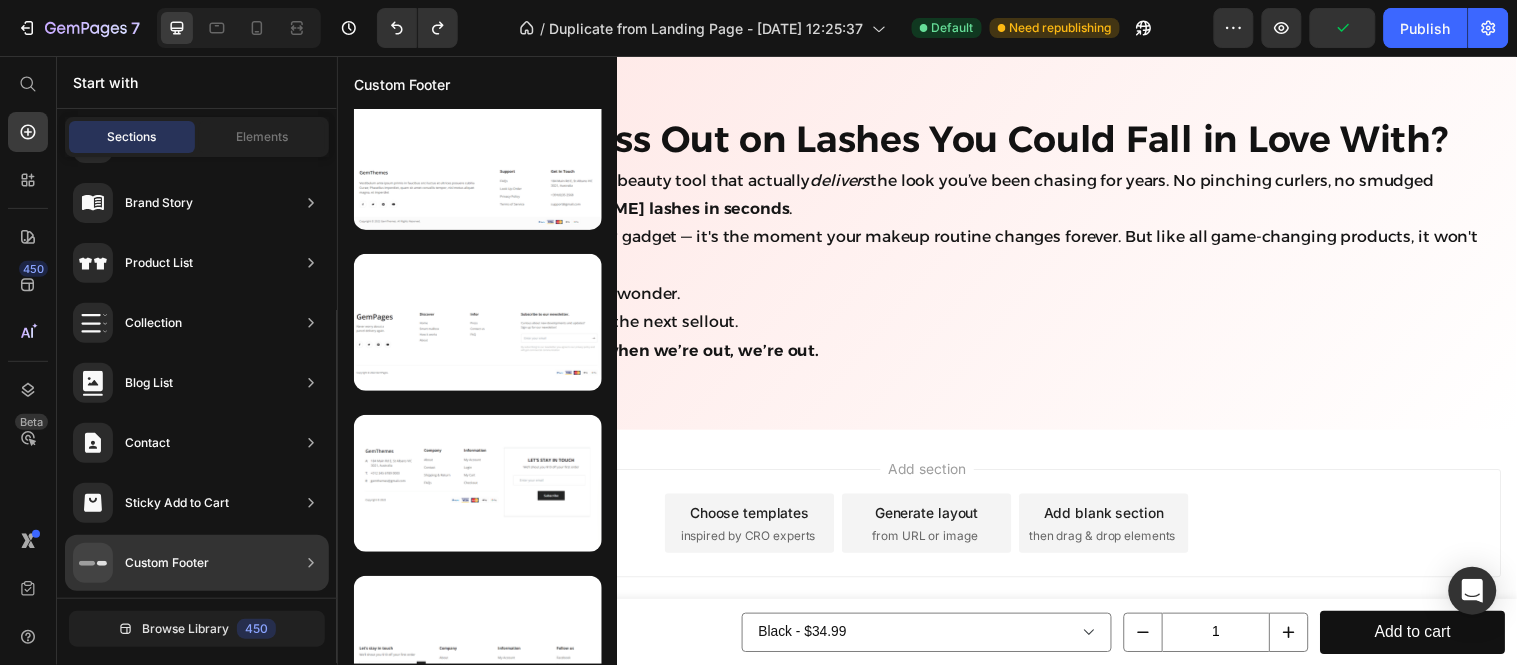 scroll, scrollTop: 0, scrollLeft: 0, axis: both 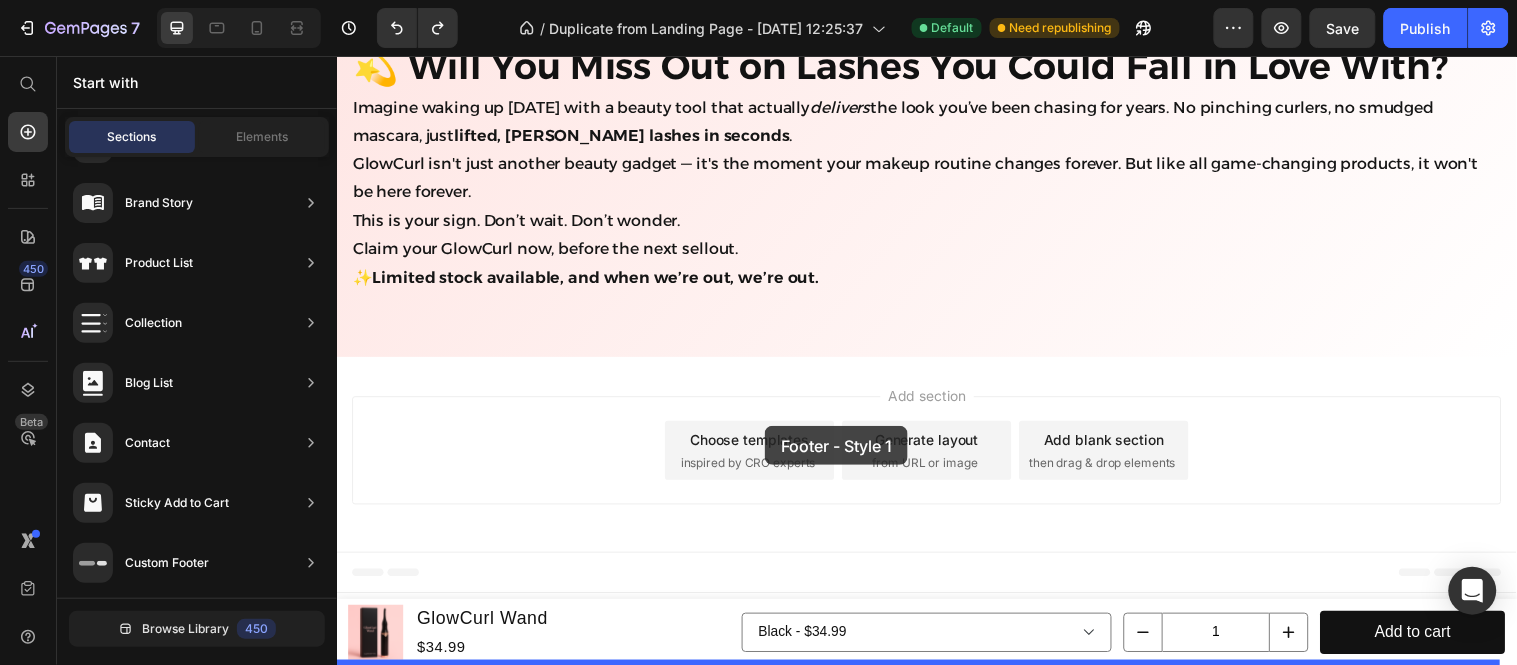 drag, startPoint x: 818, startPoint y: 286, endPoint x: 771, endPoint y: 429, distance: 150.52574 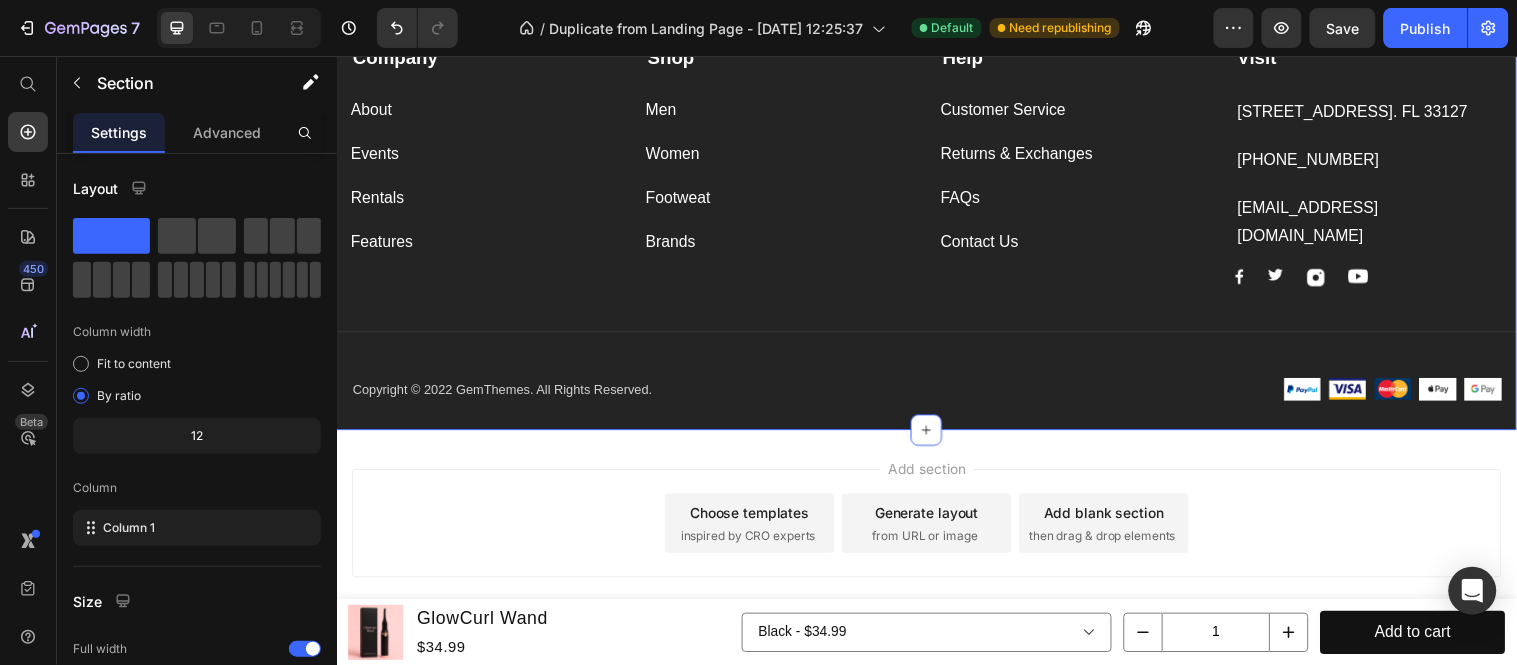 scroll, scrollTop: 4981, scrollLeft: 0, axis: vertical 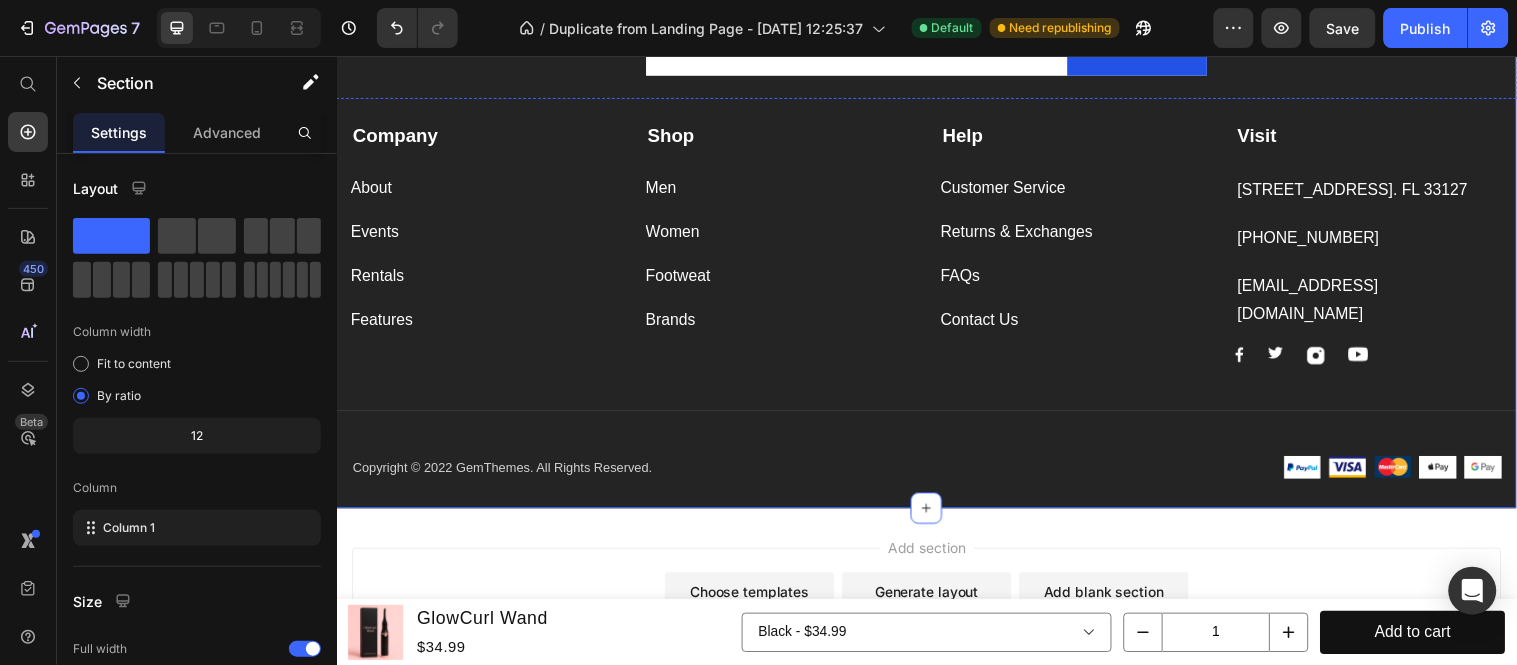 click on "Subscribe Today" at bounding box center [936, -83] 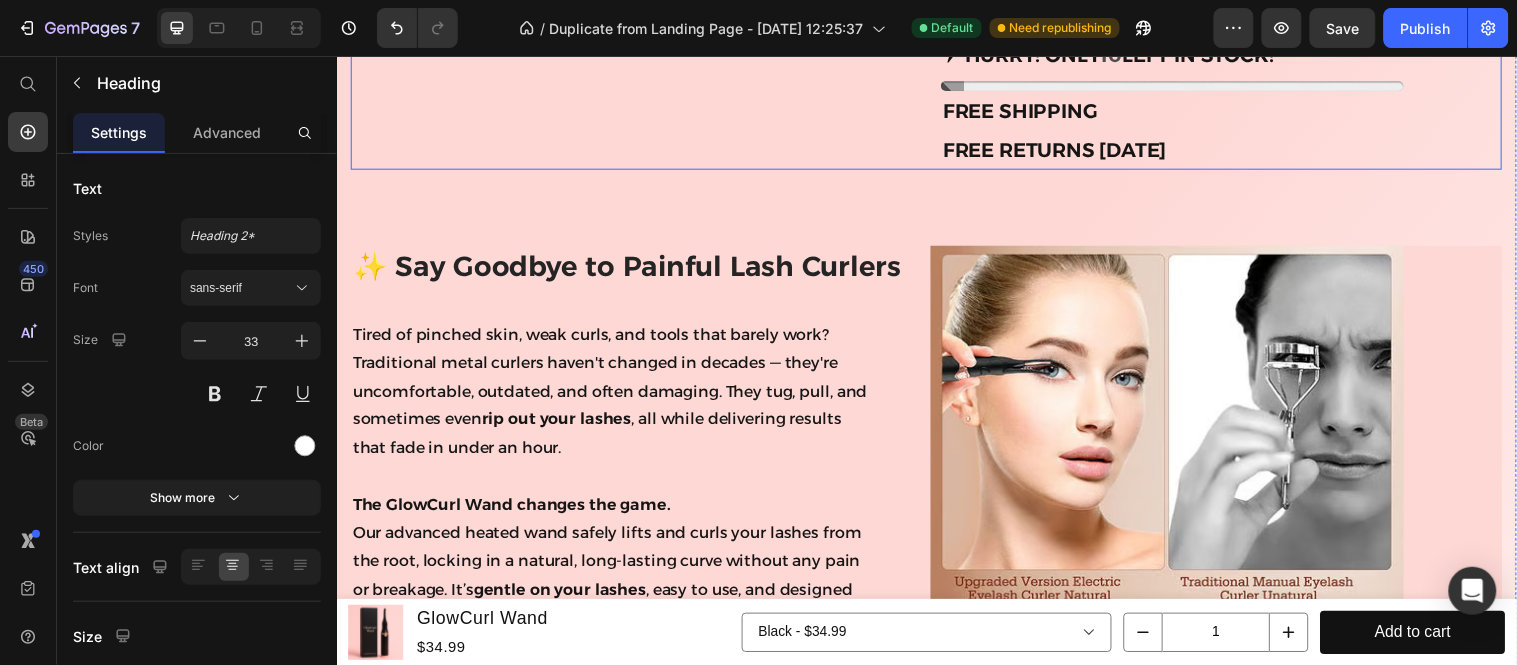 scroll, scrollTop: 0, scrollLeft: 0, axis: both 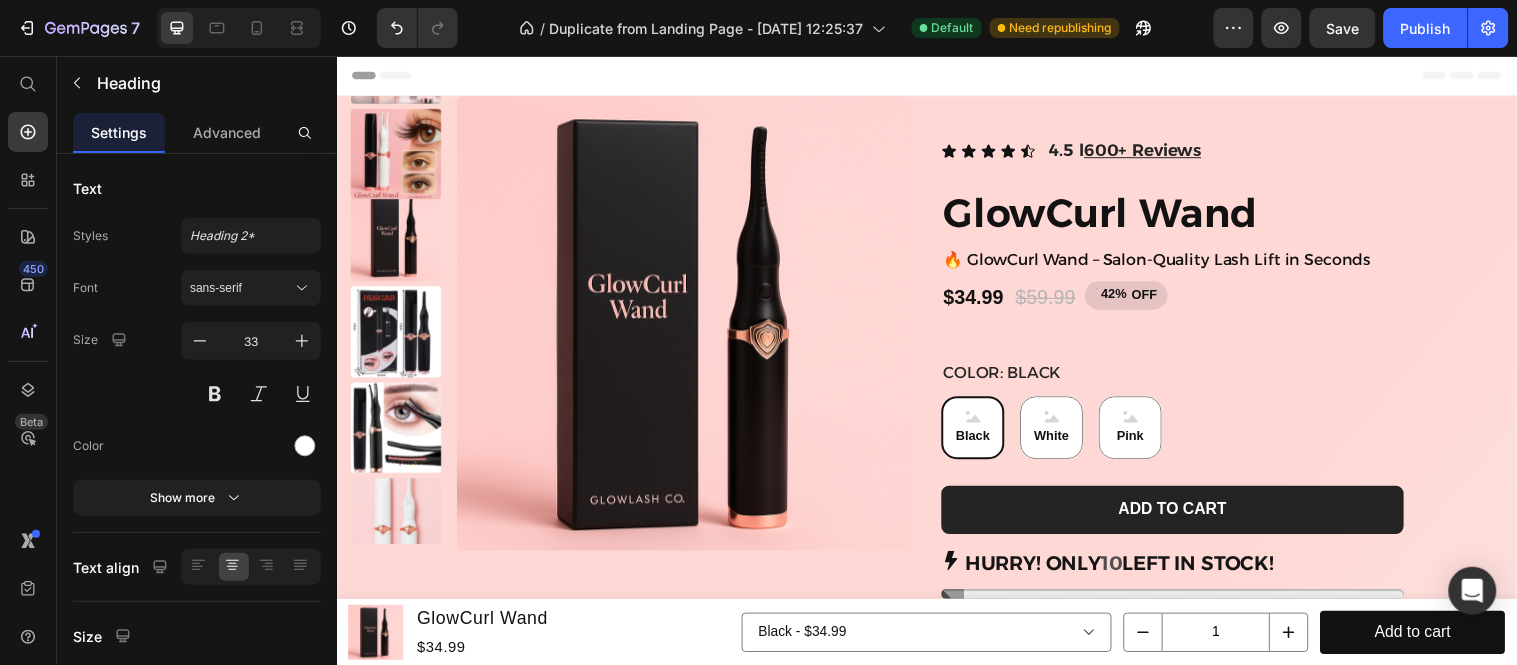 drag, startPoint x: 379, startPoint y: 77, endPoint x: 483, endPoint y: 433, distance: 370.88004 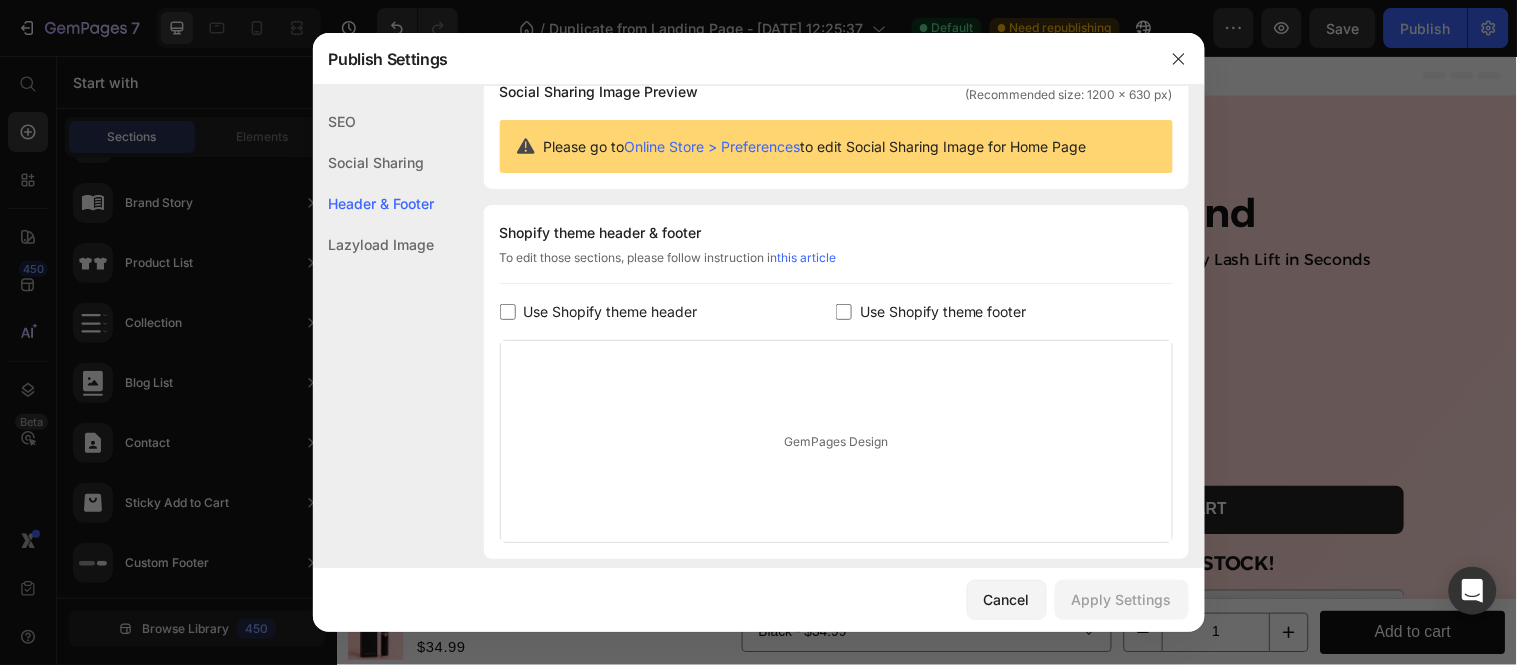scroll, scrollTop: 270, scrollLeft: 0, axis: vertical 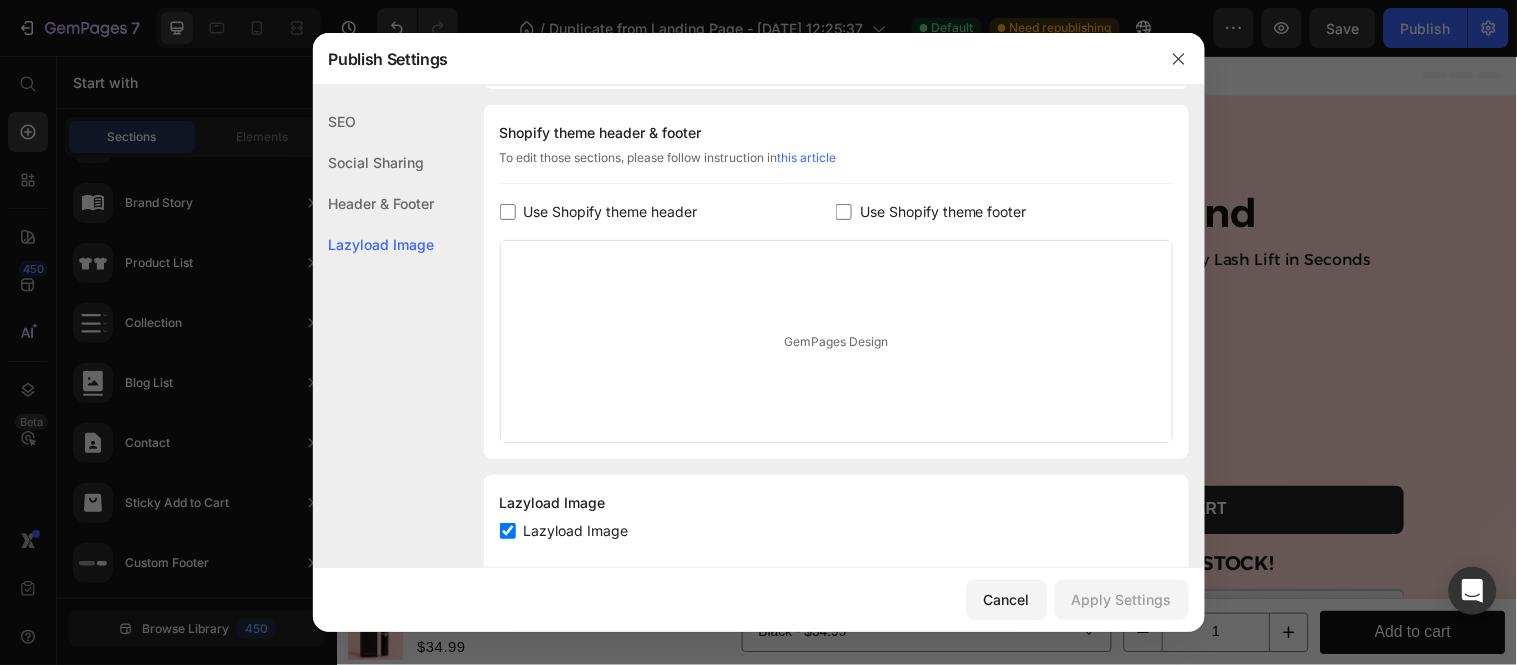 click at bounding box center [508, 212] 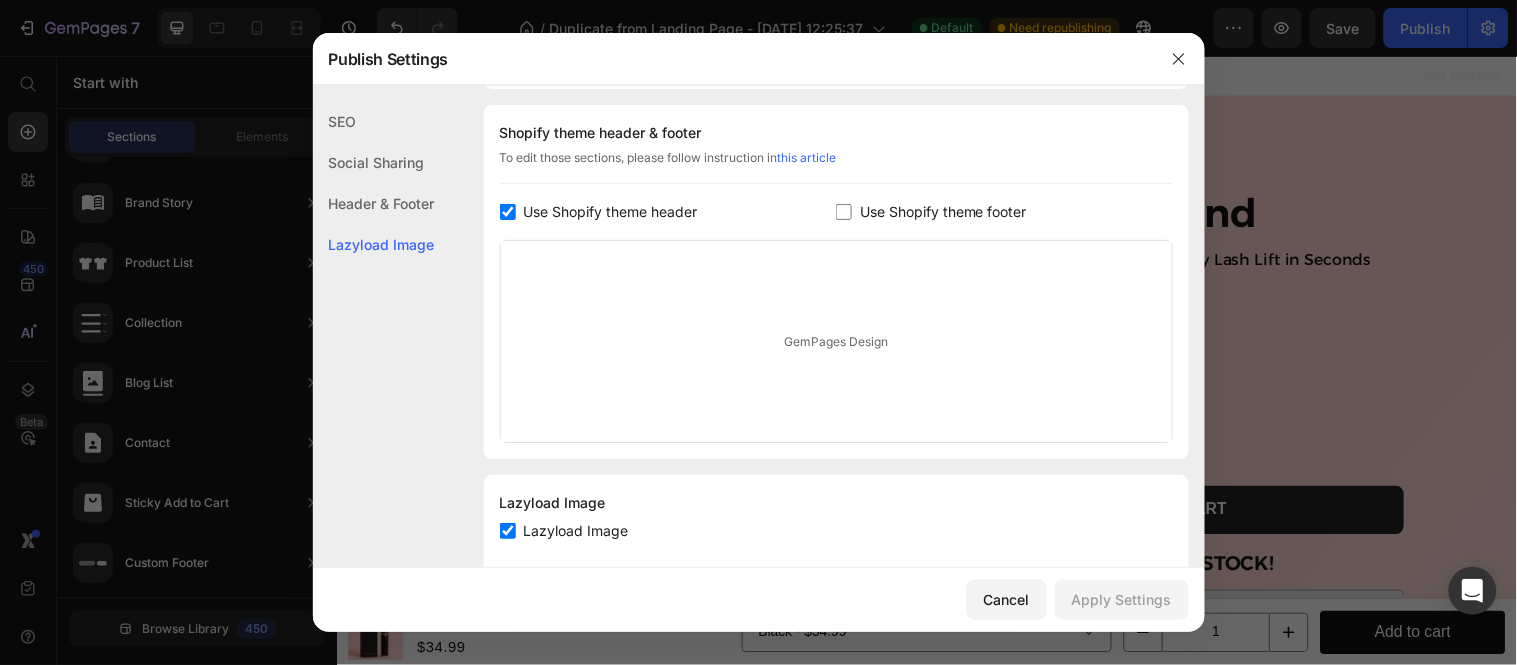 checkbox on "true" 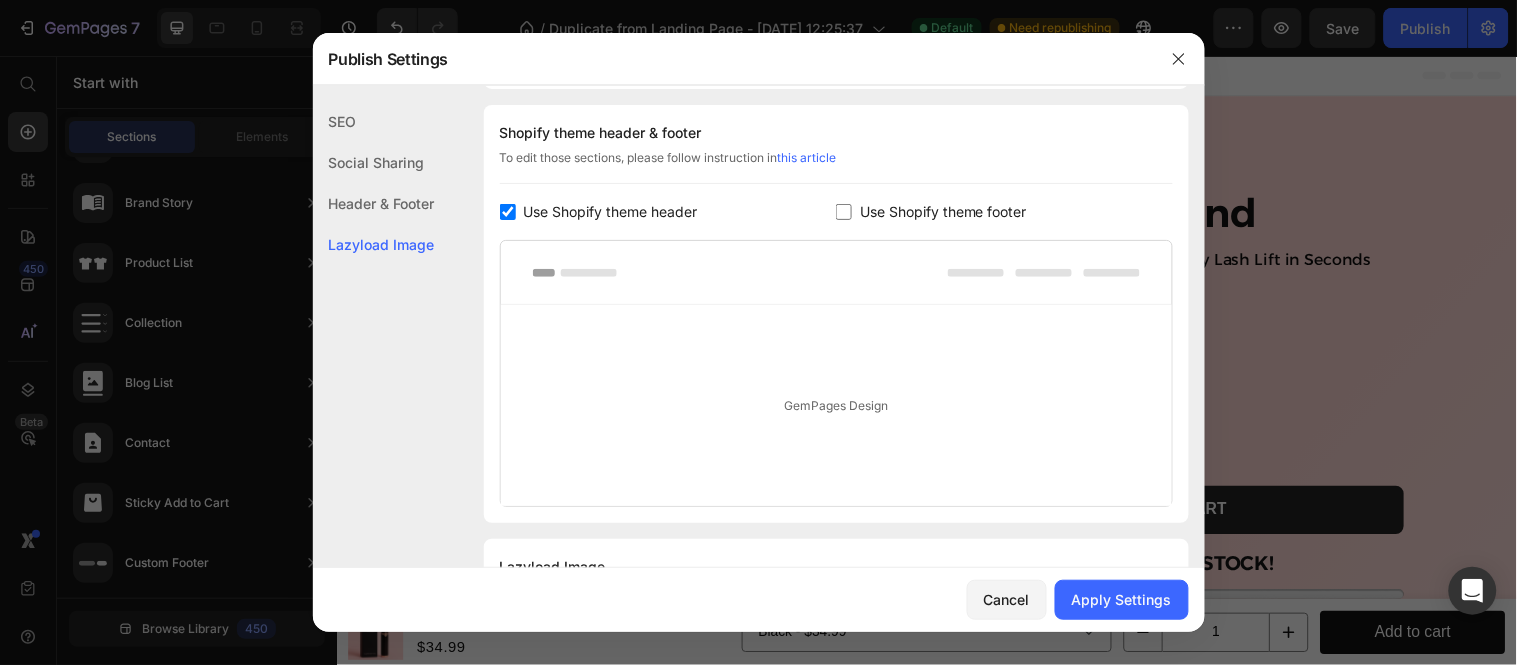 click at bounding box center [844, 212] 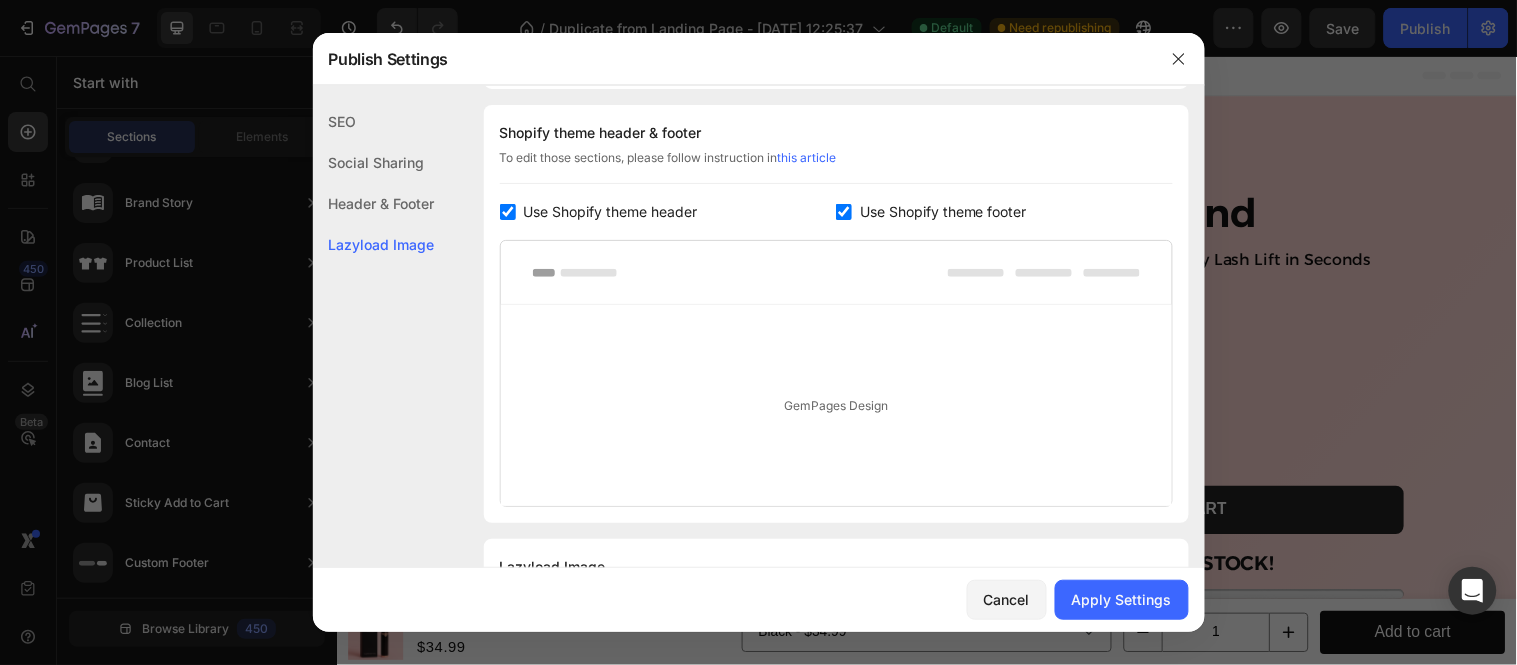 checkbox on "true" 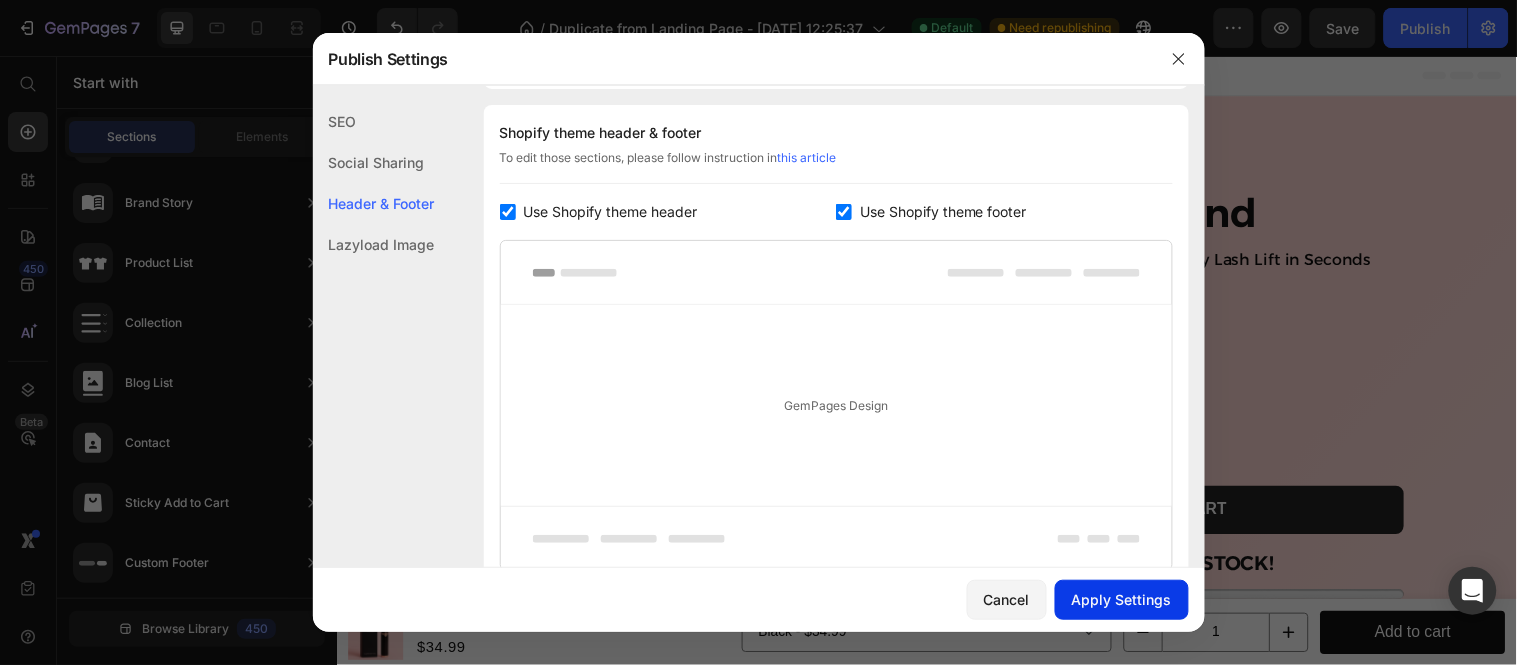 click on "Apply Settings" at bounding box center [1122, 599] 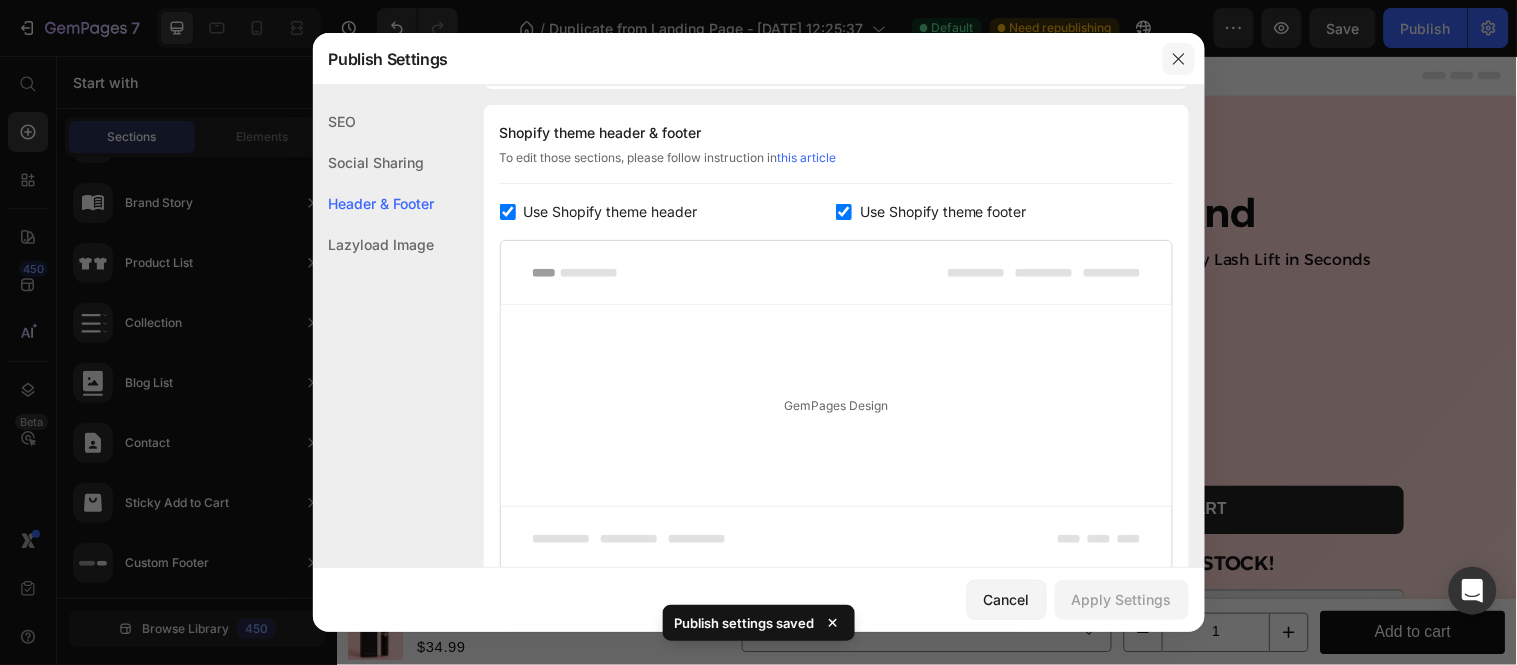 click 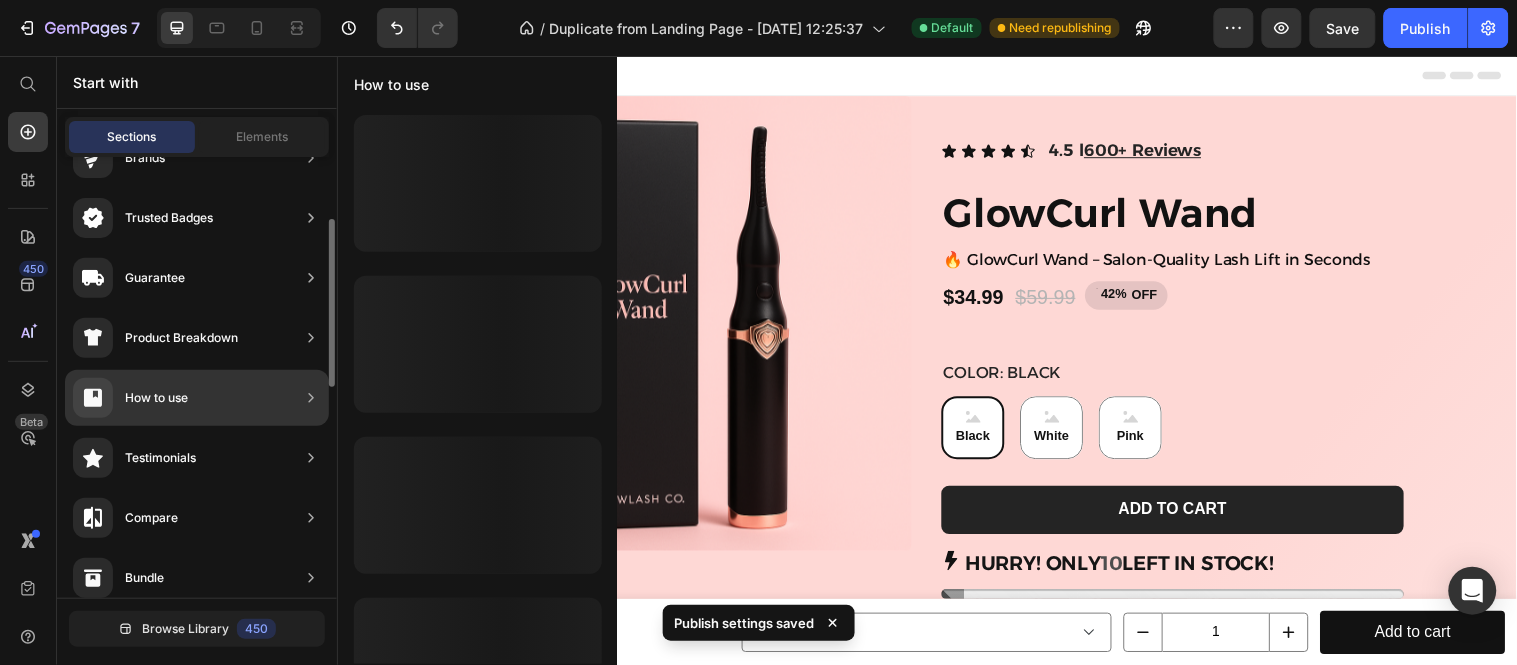 scroll, scrollTop: 0, scrollLeft: 0, axis: both 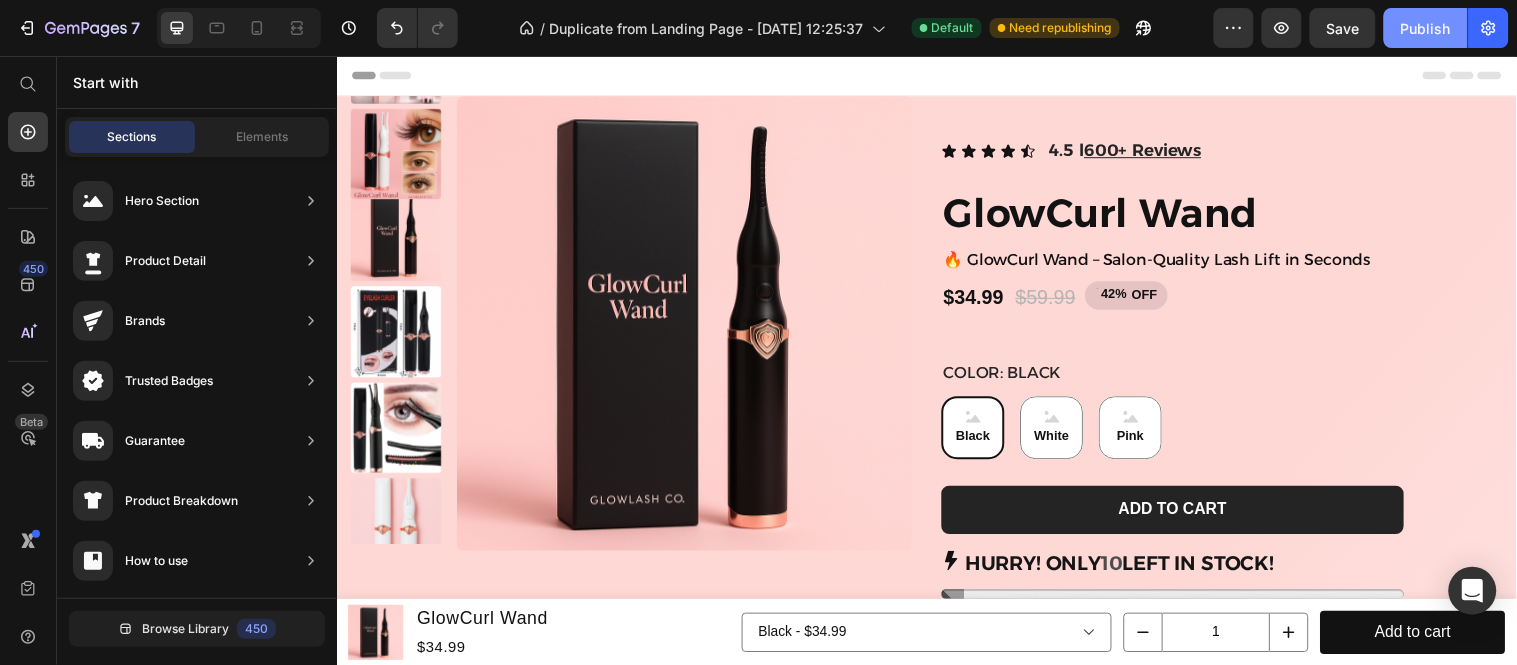 click on "Publish" at bounding box center [1426, 28] 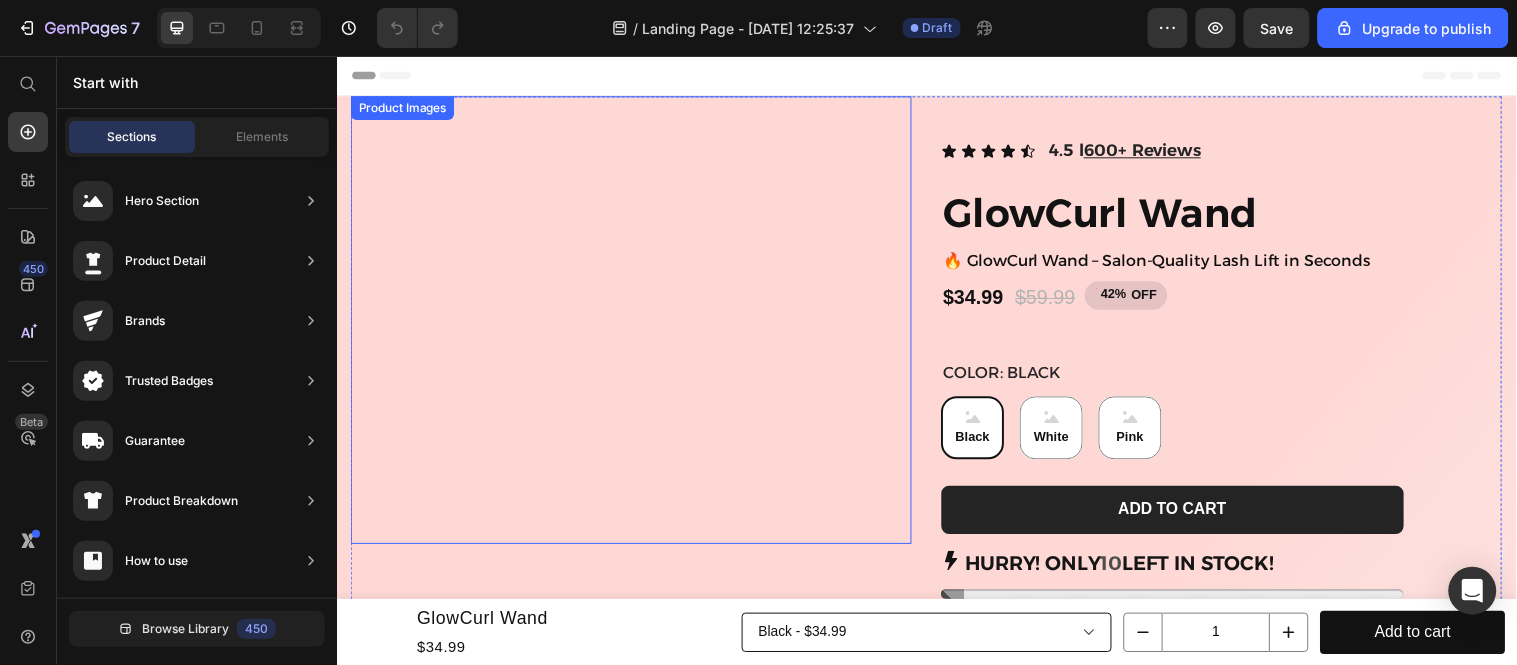 scroll, scrollTop: 0, scrollLeft: 0, axis: both 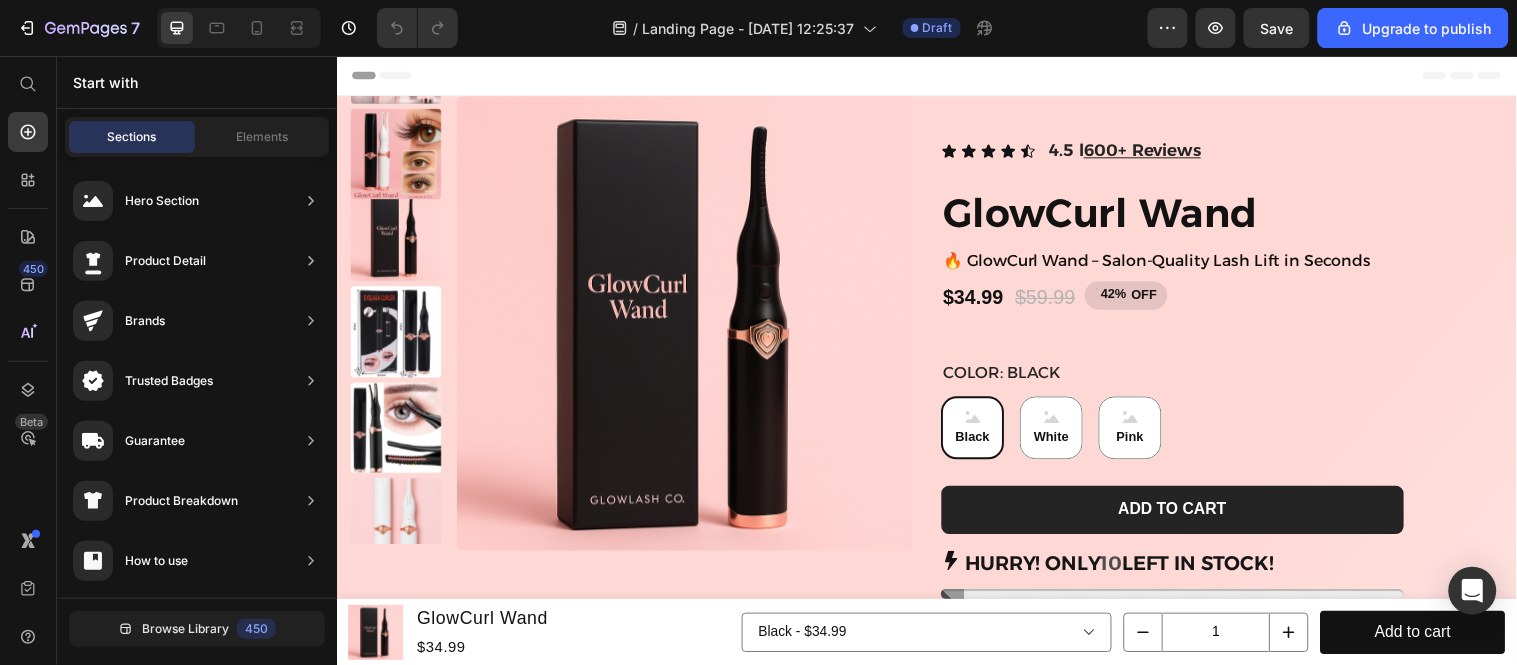 click on "Header" at bounding box center [393, 75] 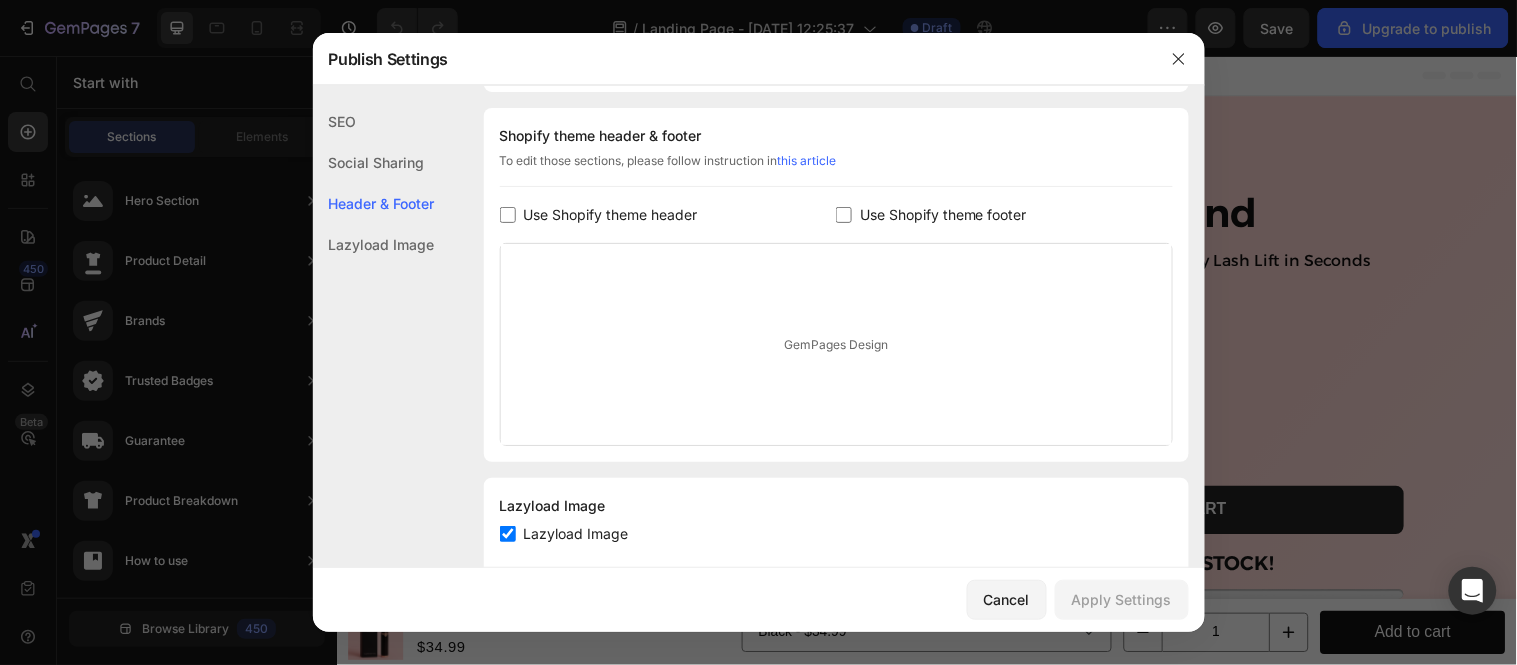 scroll, scrollTop: 936, scrollLeft: 0, axis: vertical 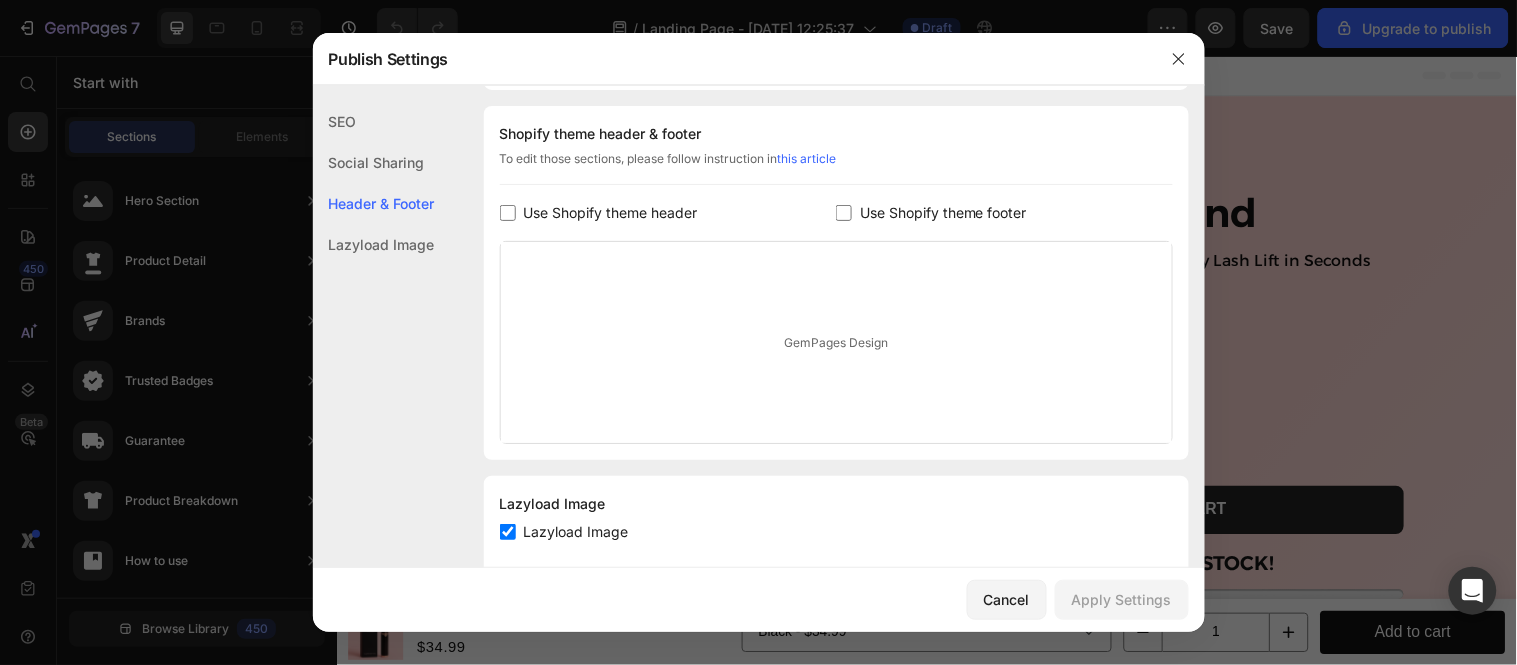 click on "Use Shopify theme header" at bounding box center (607, 213) 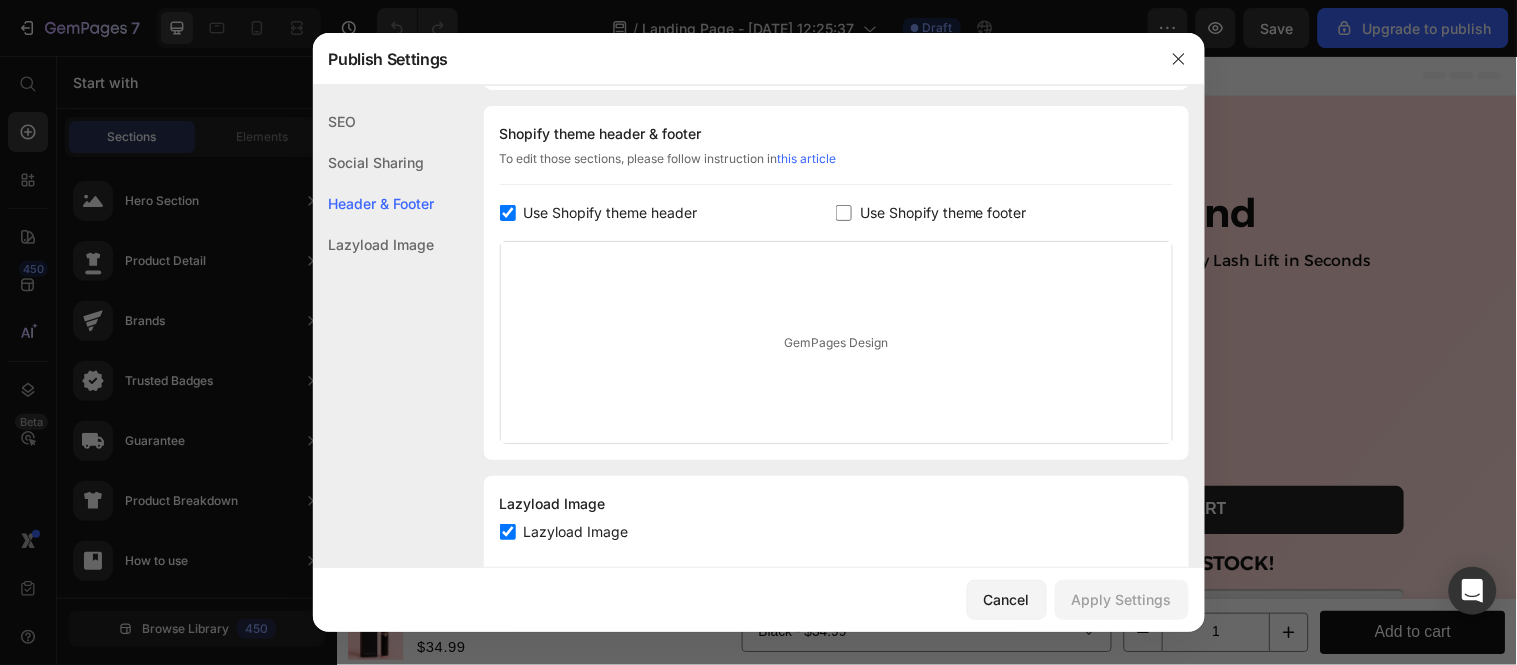 checkbox on "true" 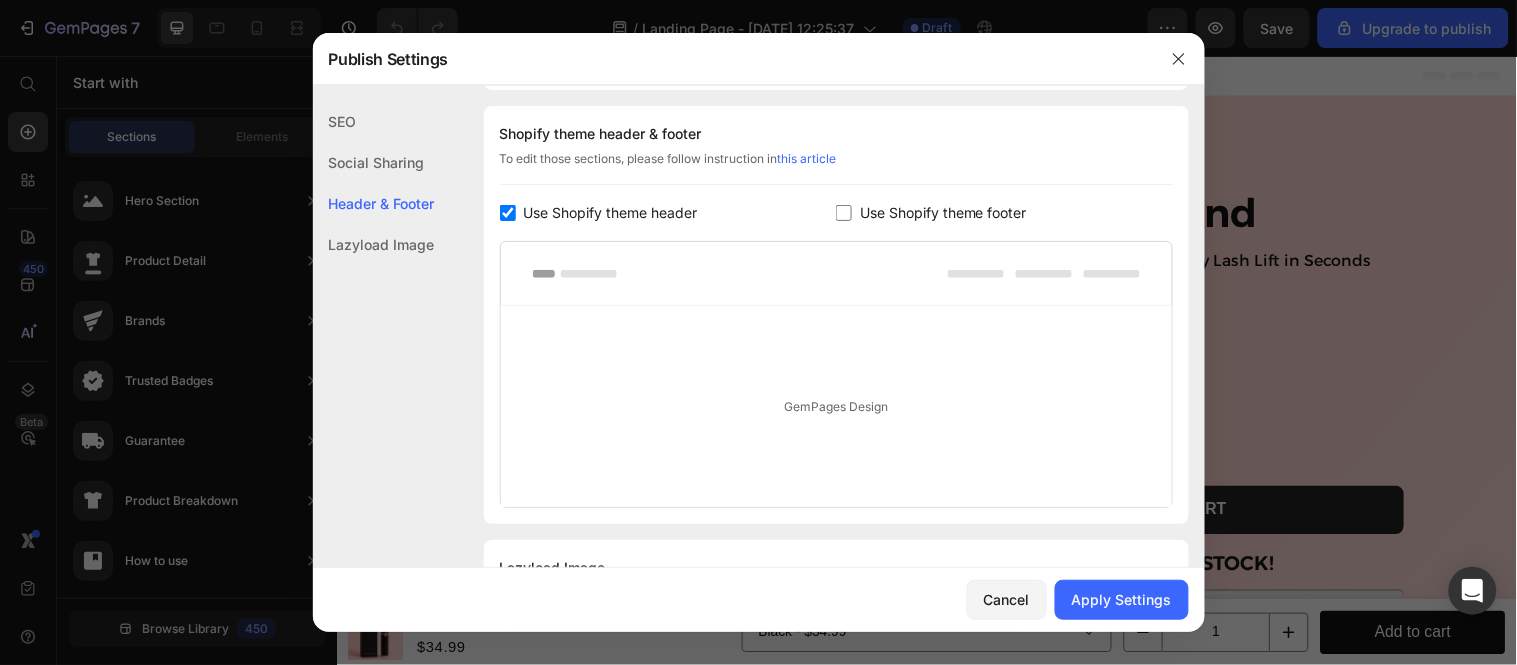 click at bounding box center (844, 213) 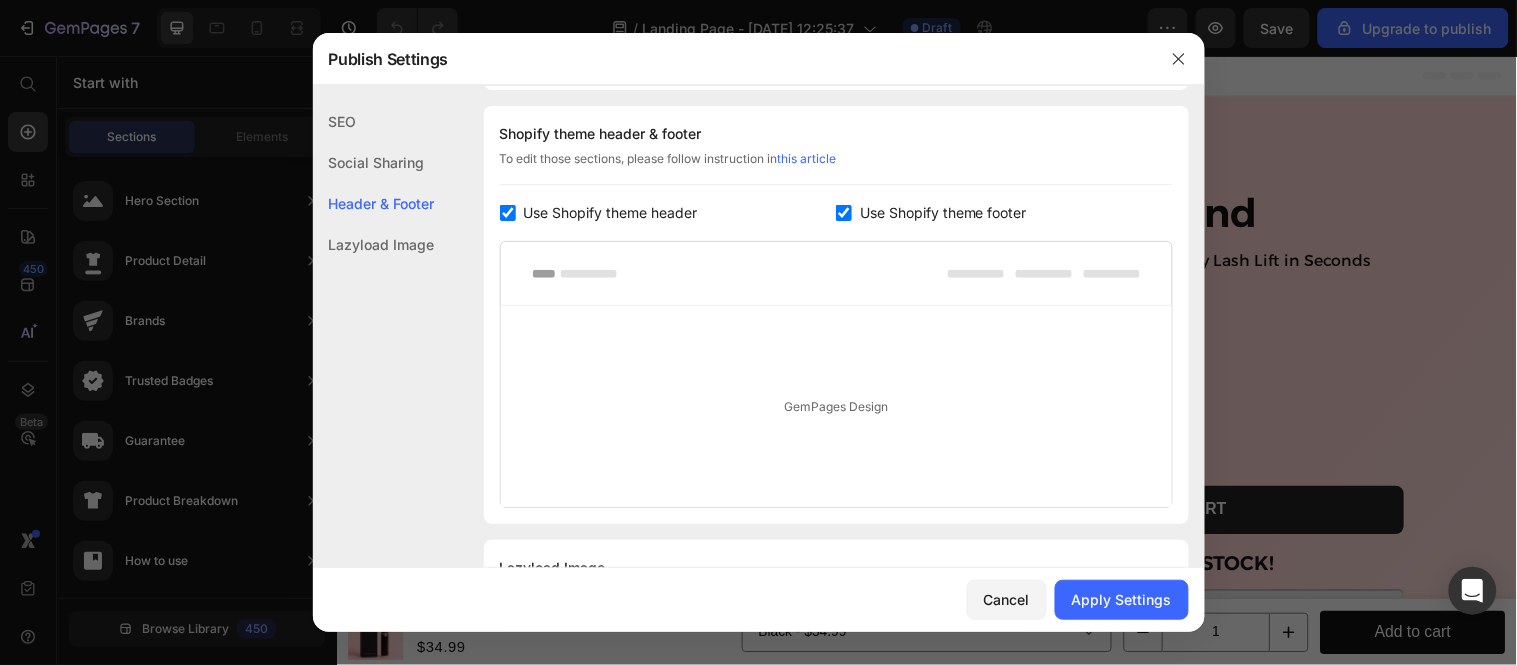 checkbox on "true" 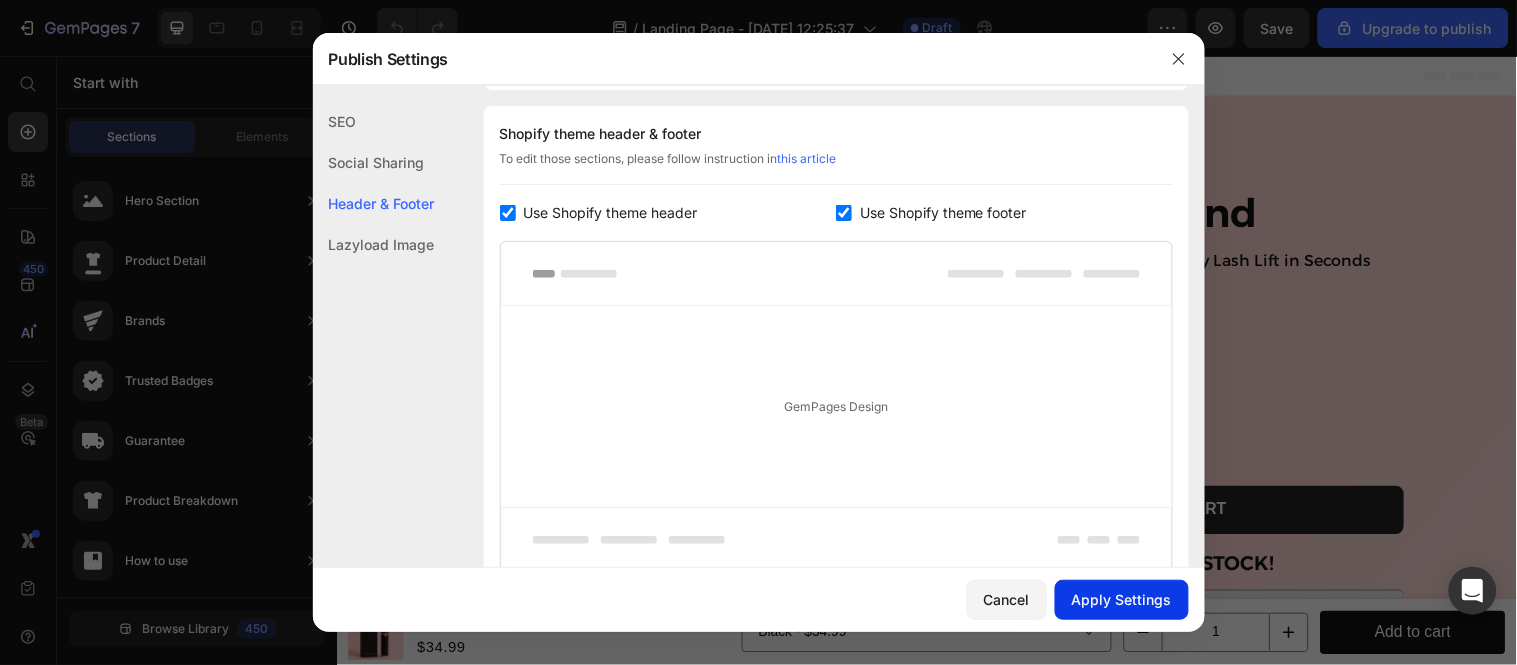 click on "Apply Settings" at bounding box center (1122, 599) 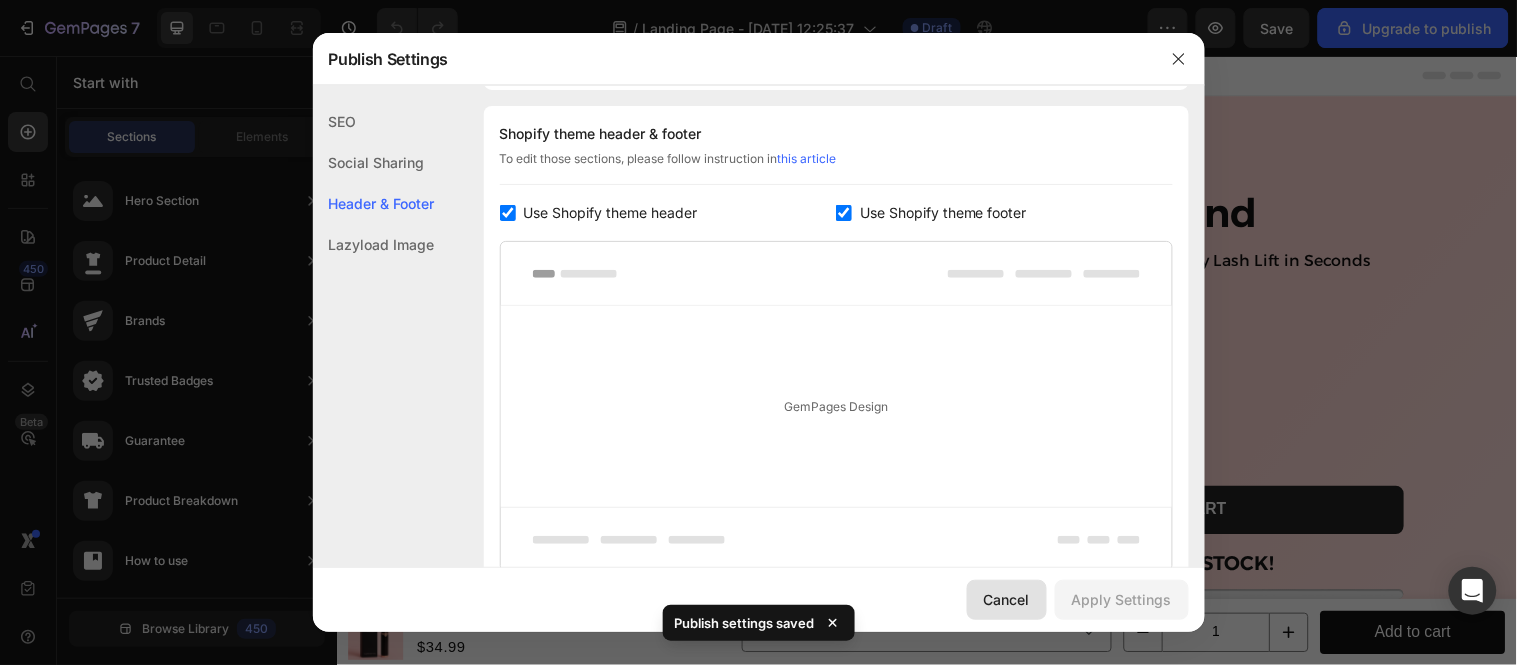click on "Cancel" at bounding box center (1007, 599) 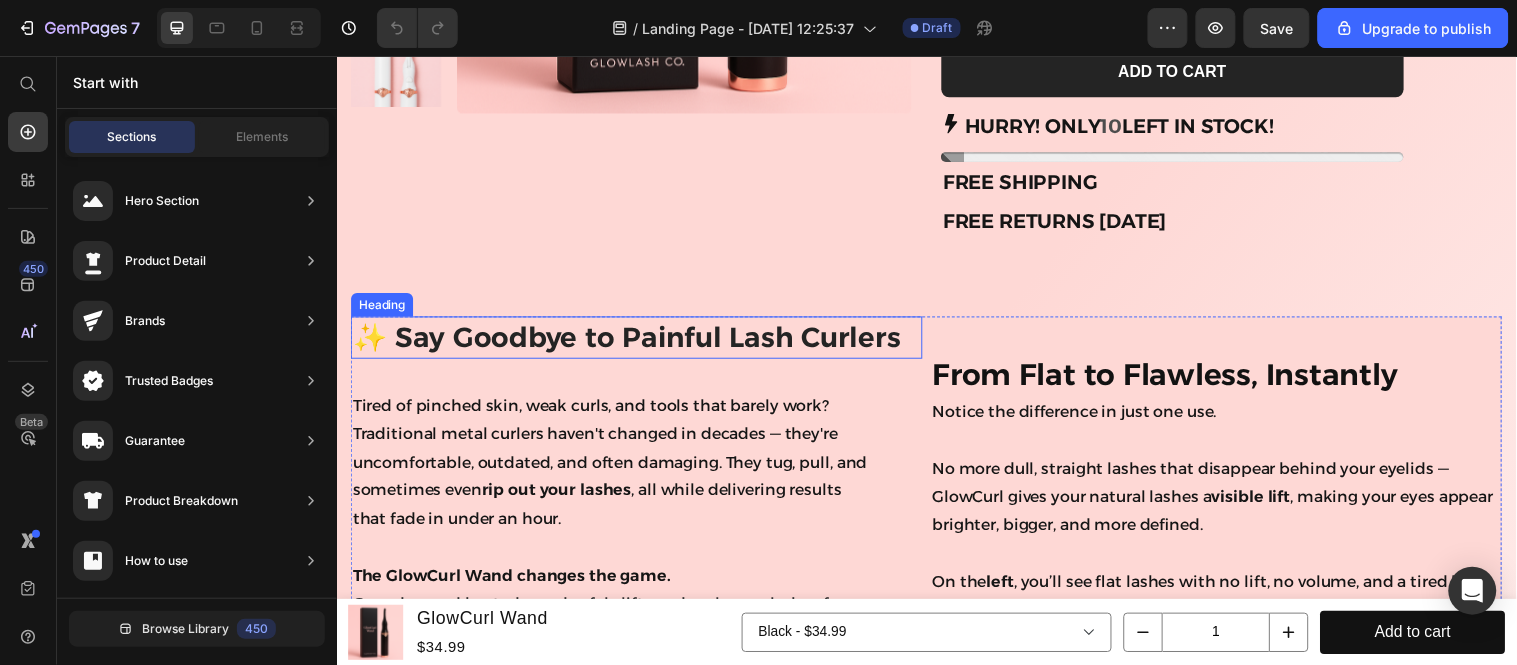 scroll, scrollTop: 0, scrollLeft: 0, axis: both 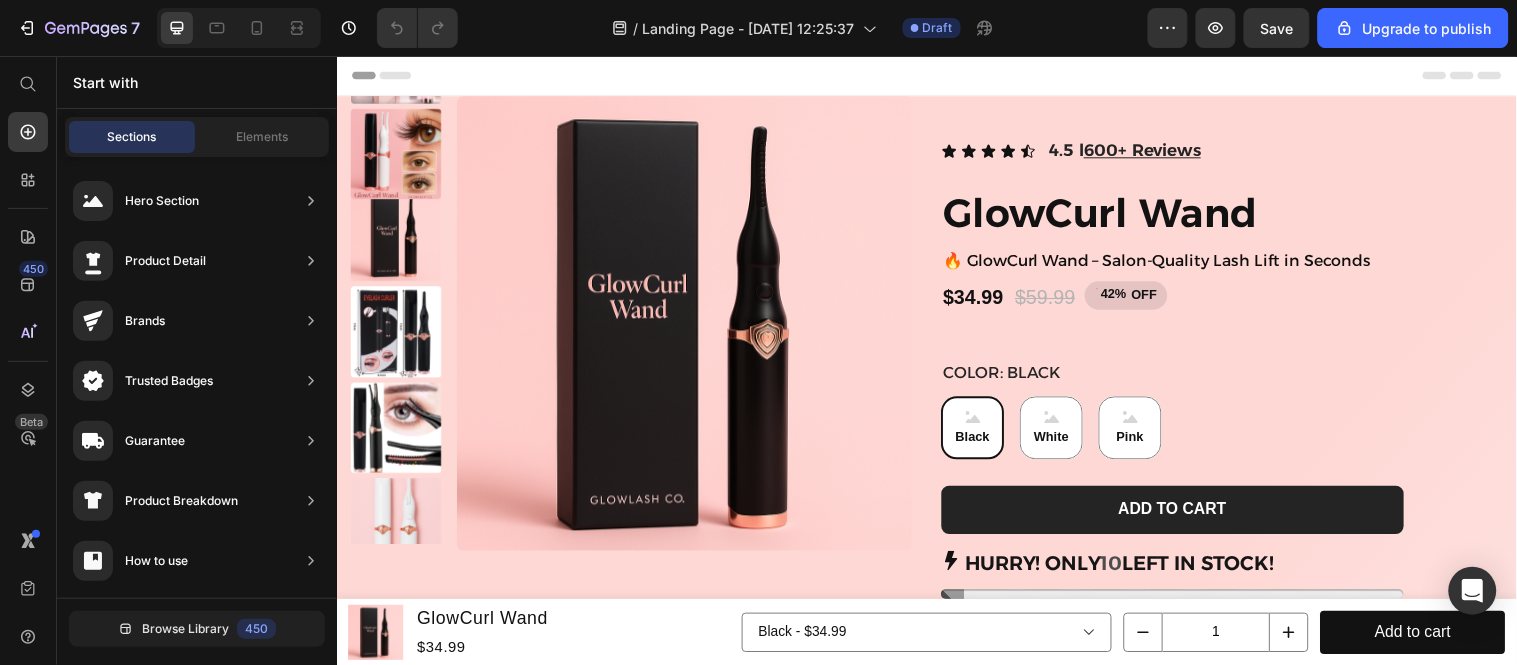 click on "Header" at bounding box center [393, 75] 